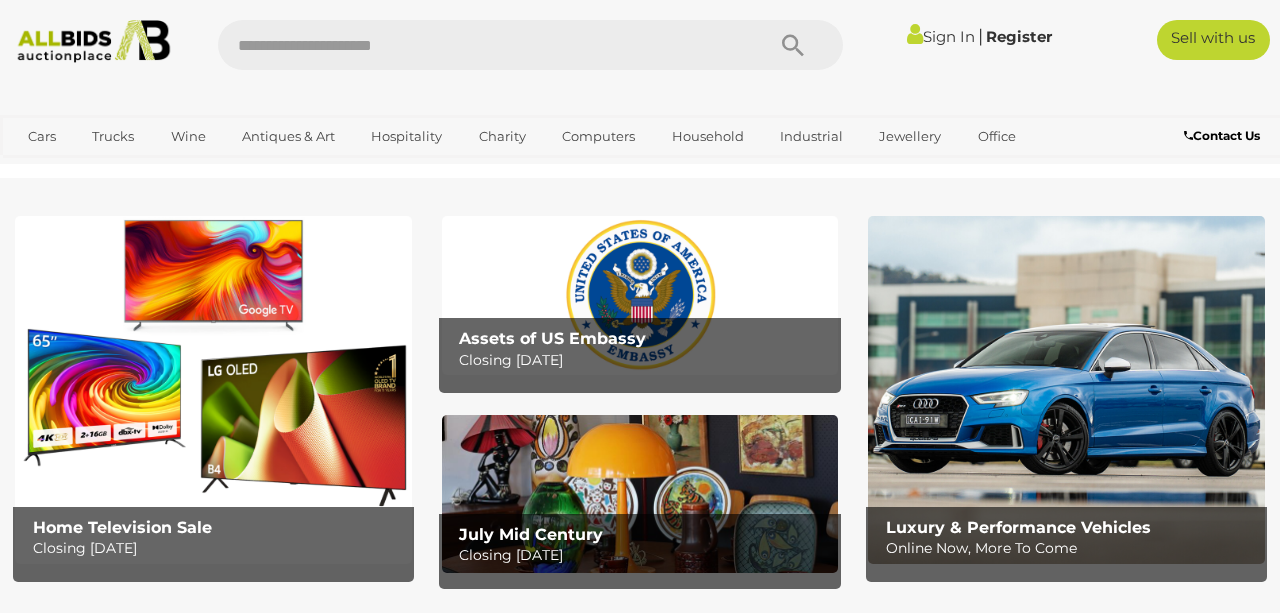 scroll, scrollTop: 0, scrollLeft: 0, axis: both 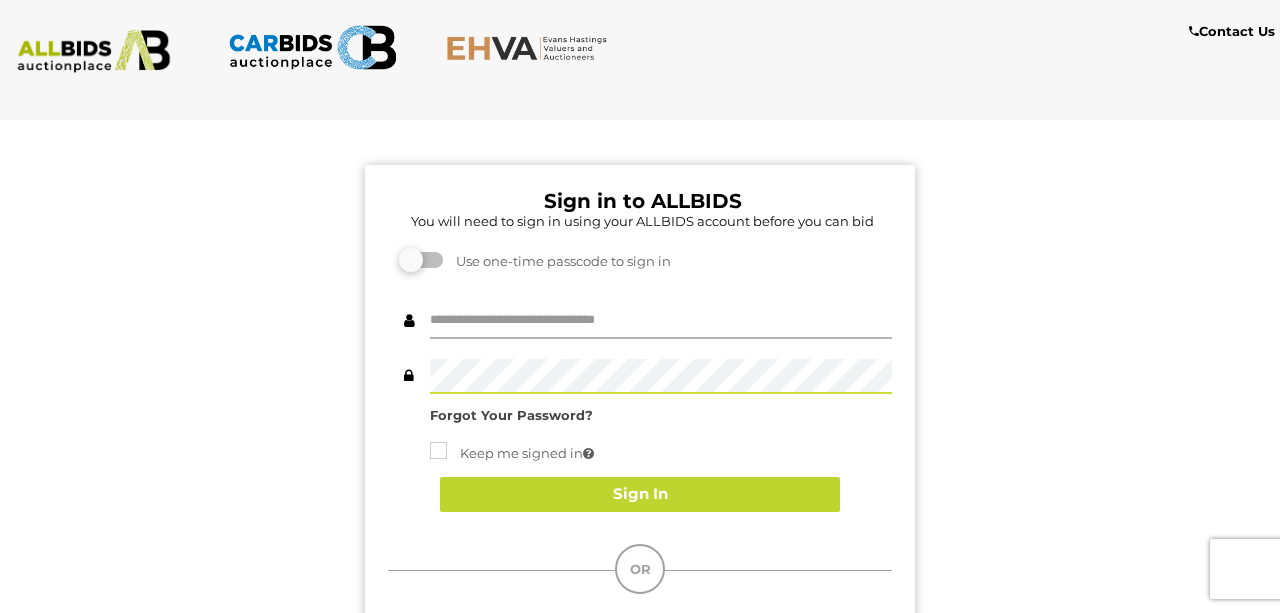type on "********" 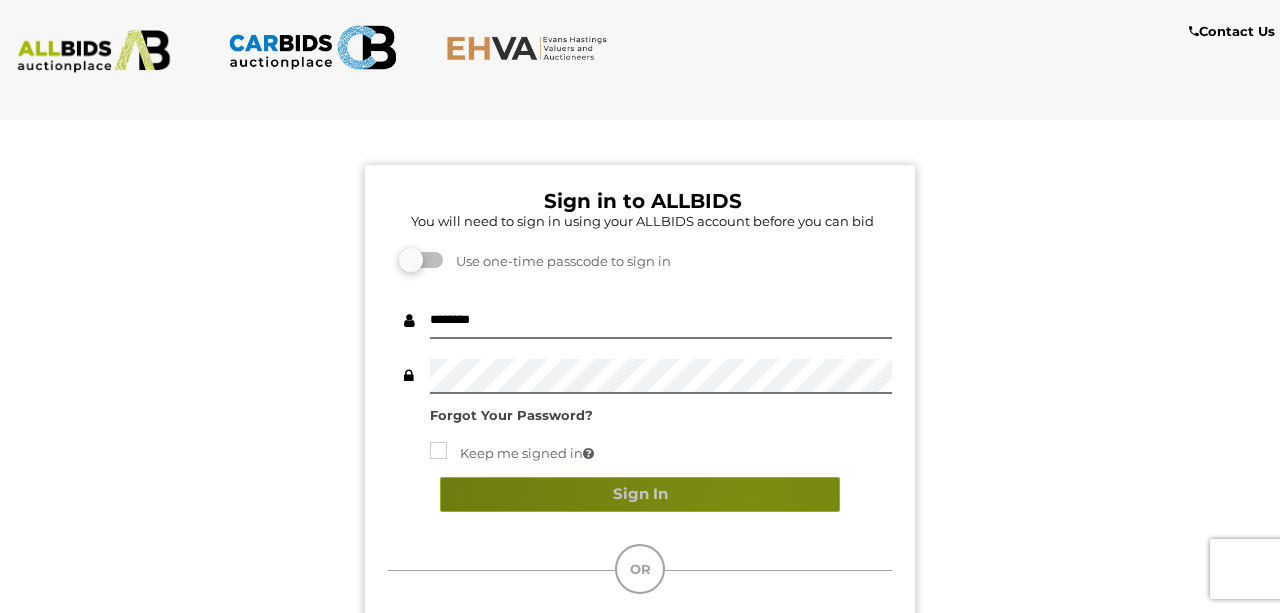 click on "Sign In" at bounding box center [640, 494] 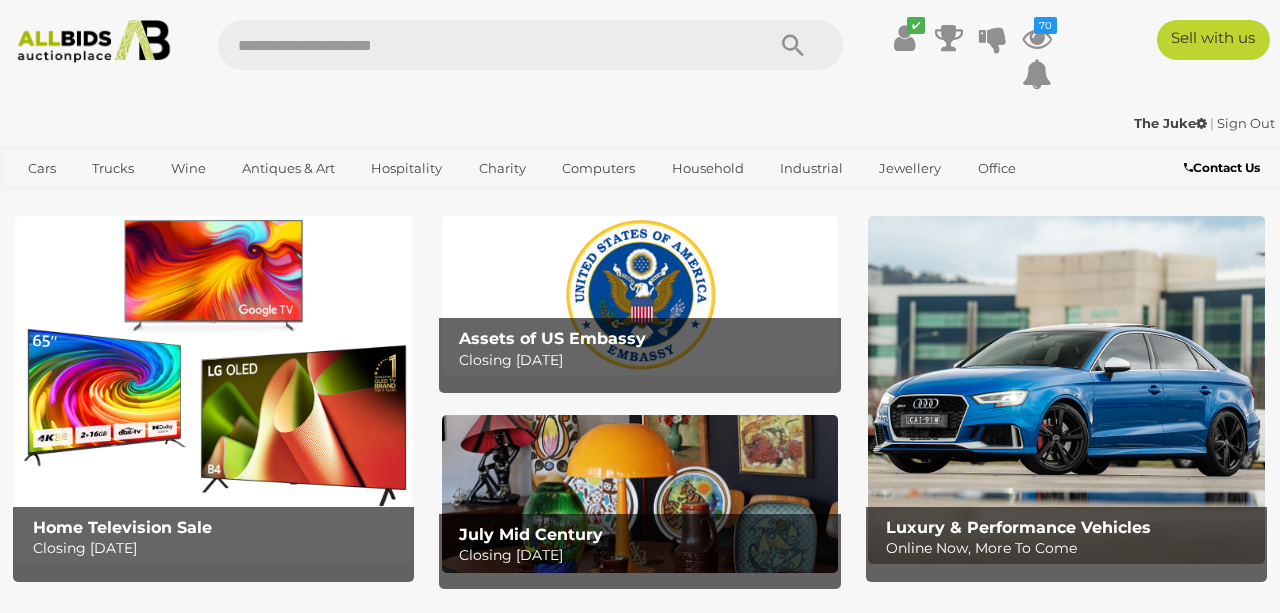 scroll, scrollTop: 0, scrollLeft: 0, axis: both 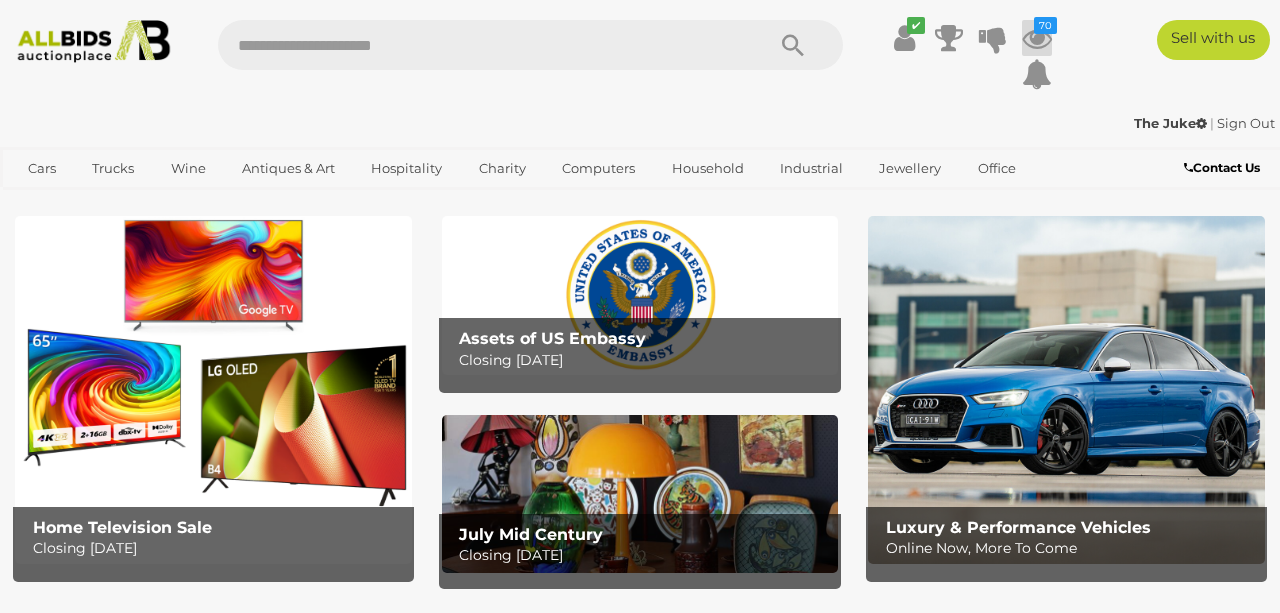 click at bounding box center (1037, 38) 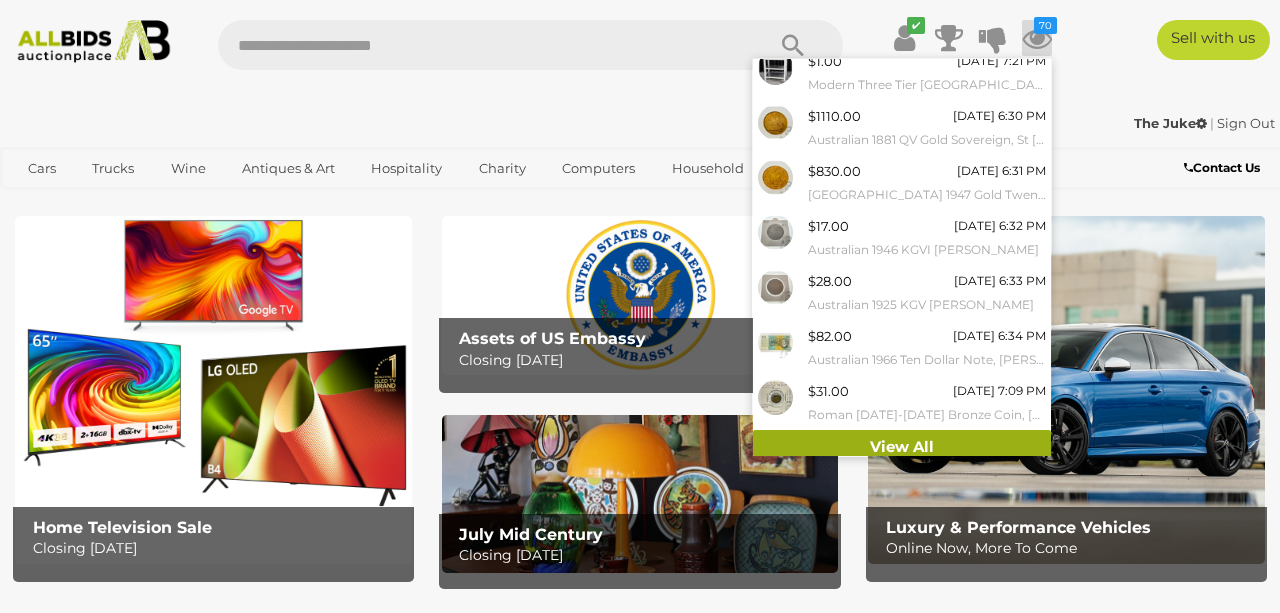 scroll, scrollTop: 230, scrollLeft: 0, axis: vertical 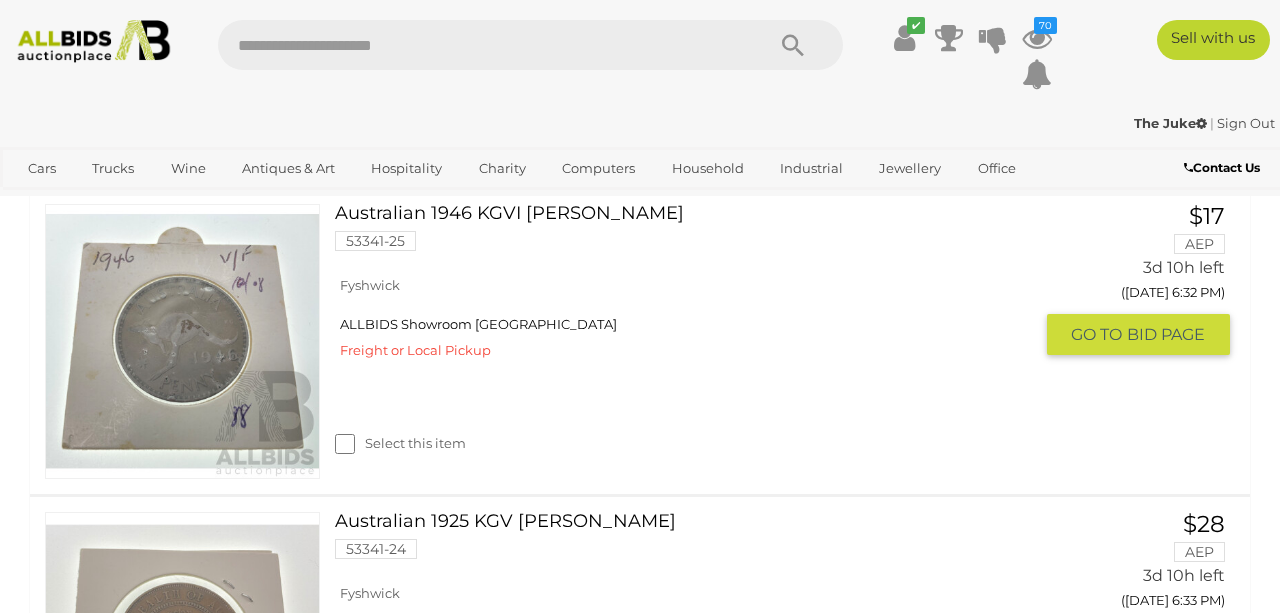 click at bounding box center (182, 341) 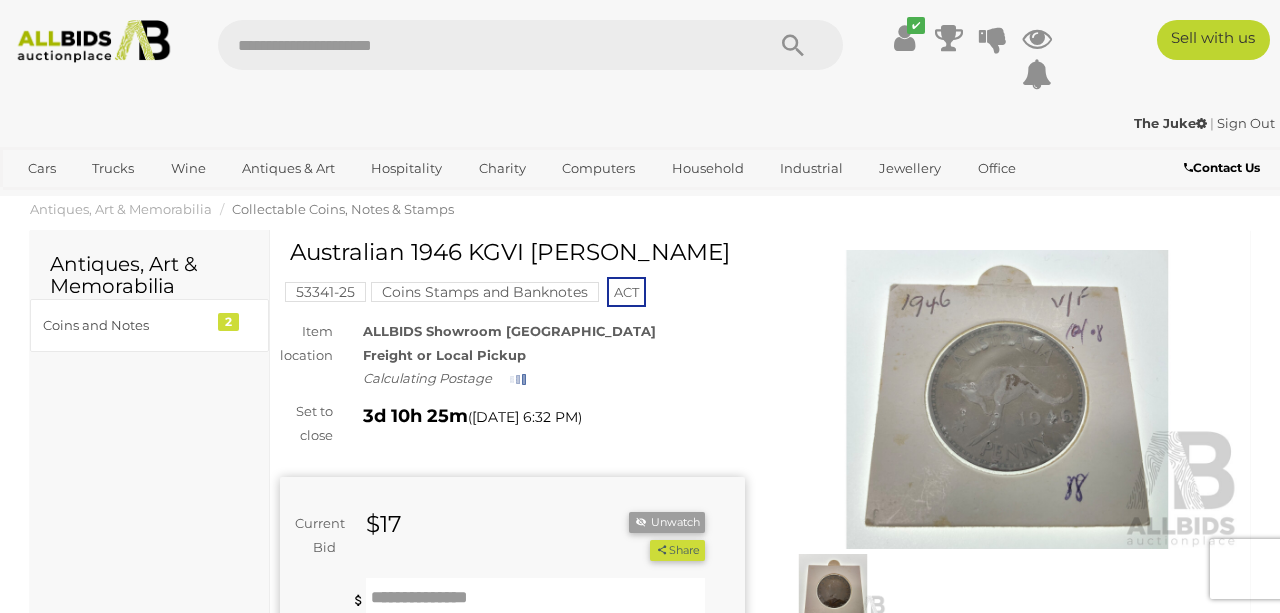 scroll, scrollTop: 0, scrollLeft: 0, axis: both 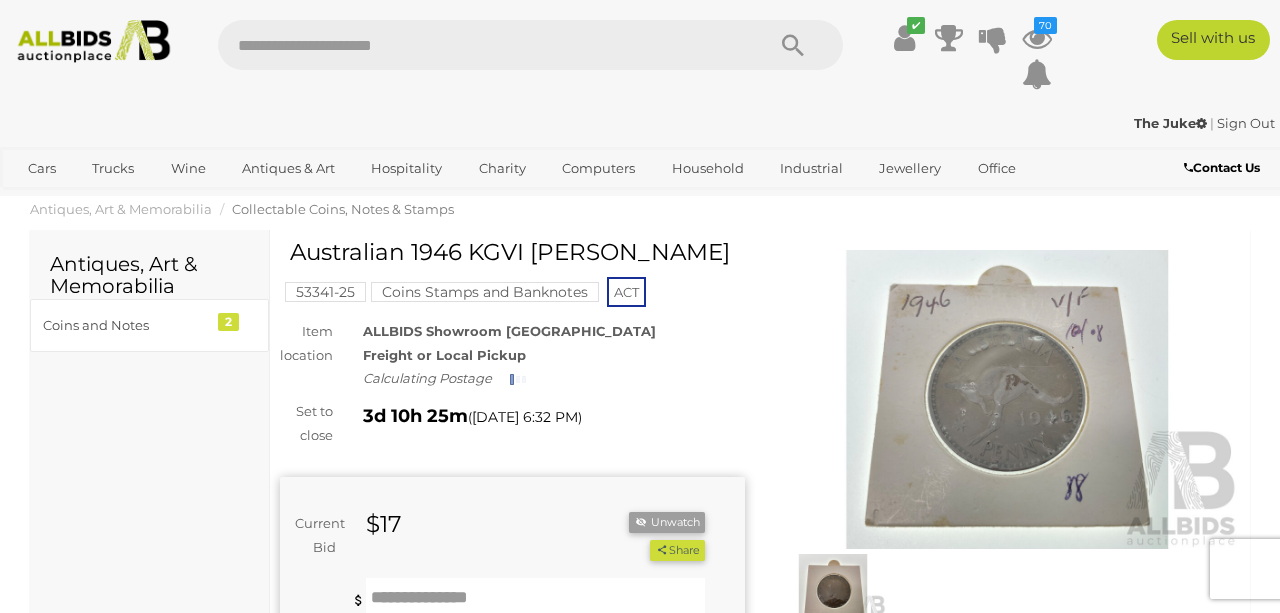 click at bounding box center (1007, 400) 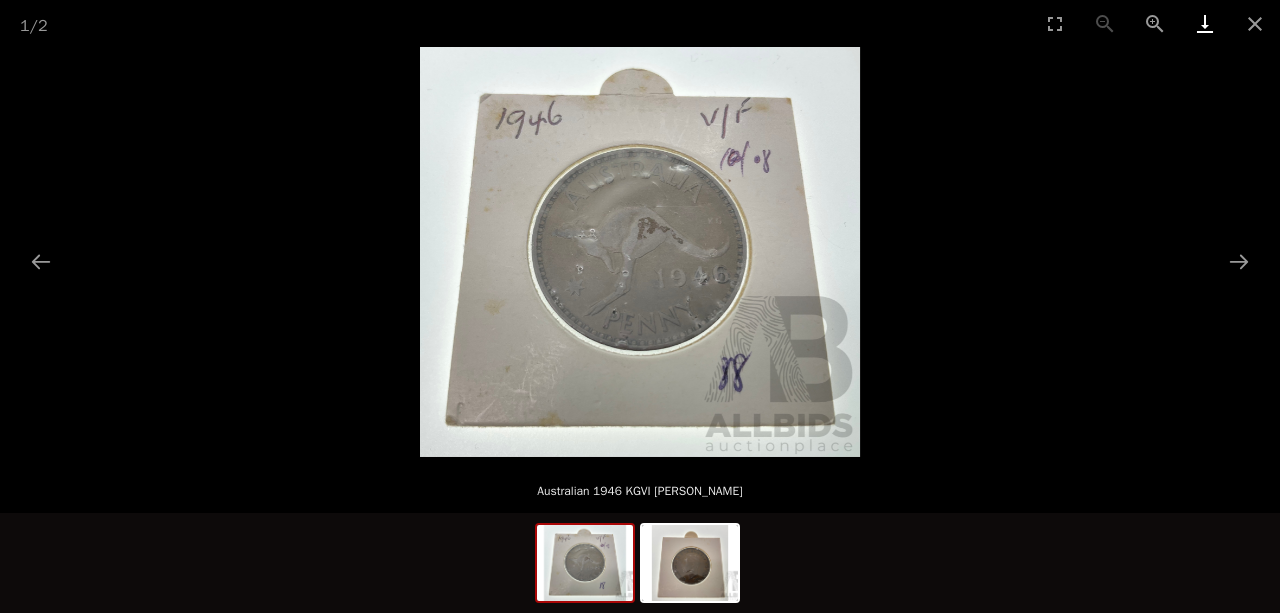 click at bounding box center [1205, 23] 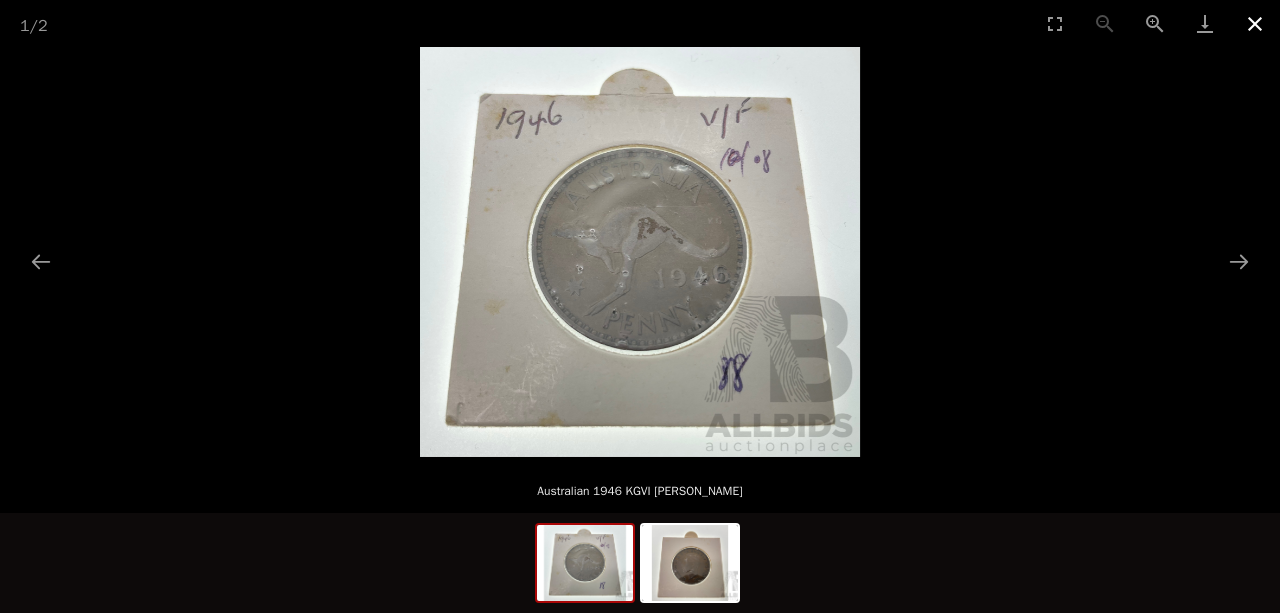 click at bounding box center [1255, 23] 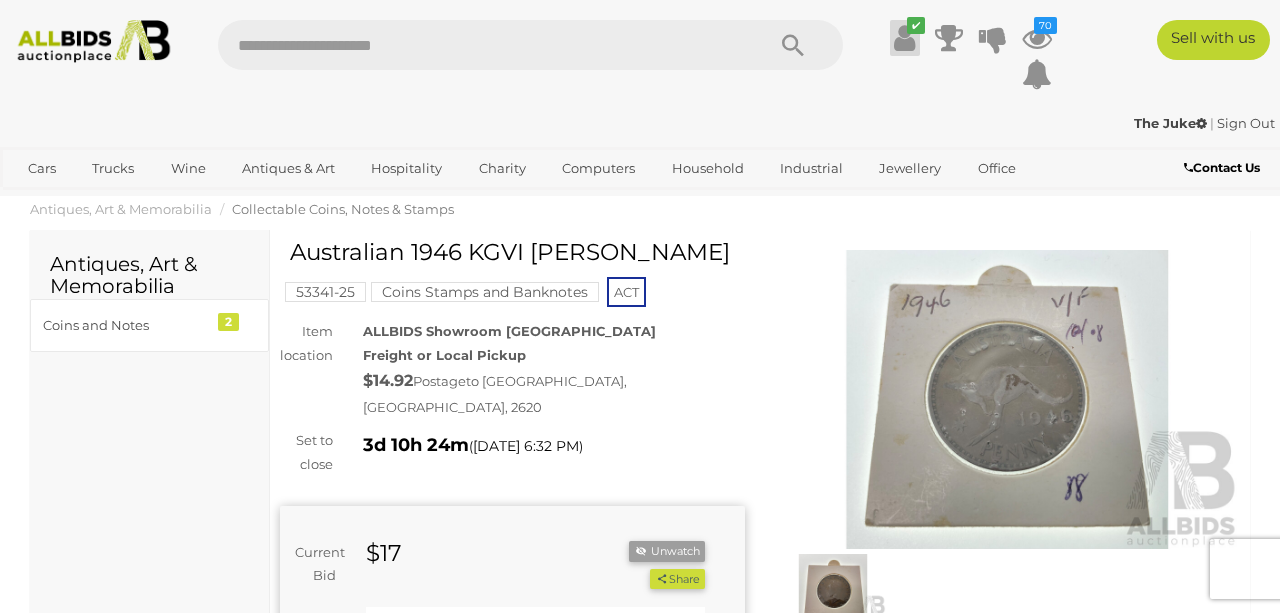 click at bounding box center (904, 38) 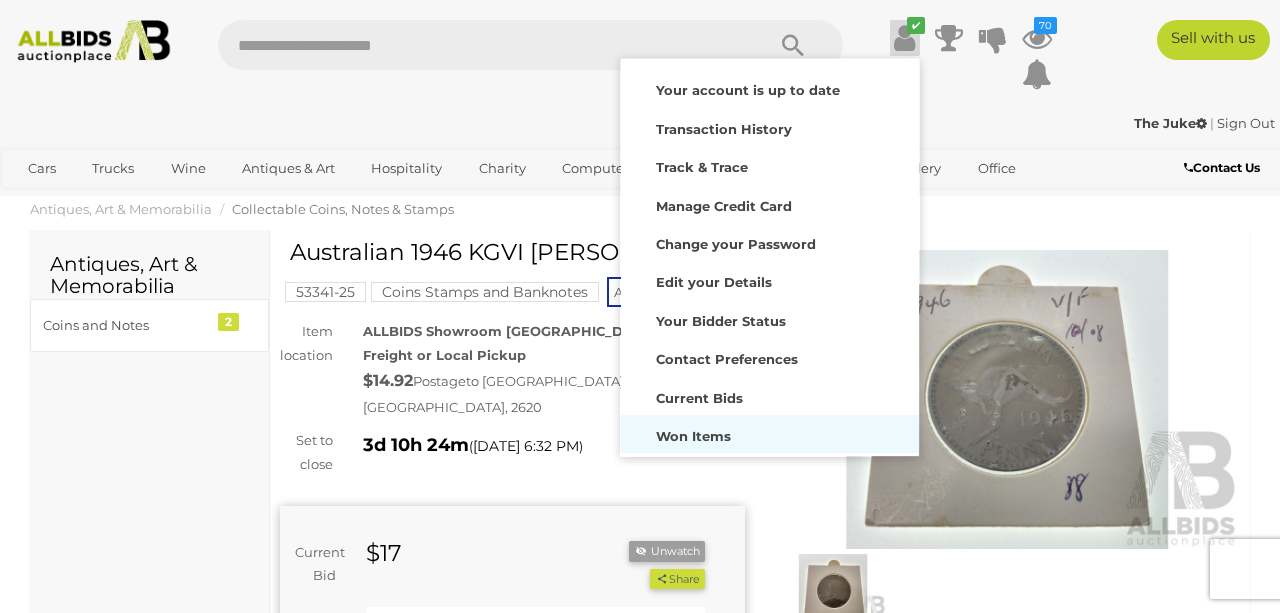 click on "Won Items" at bounding box center (693, 436) 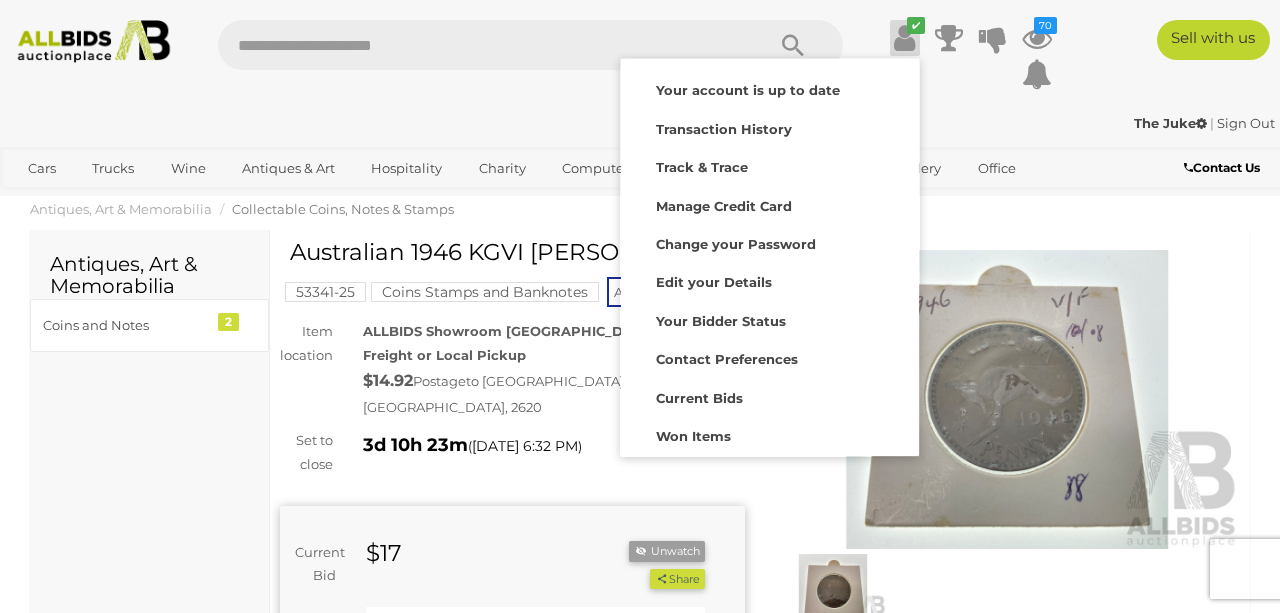 click at bounding box center [1007, 400] 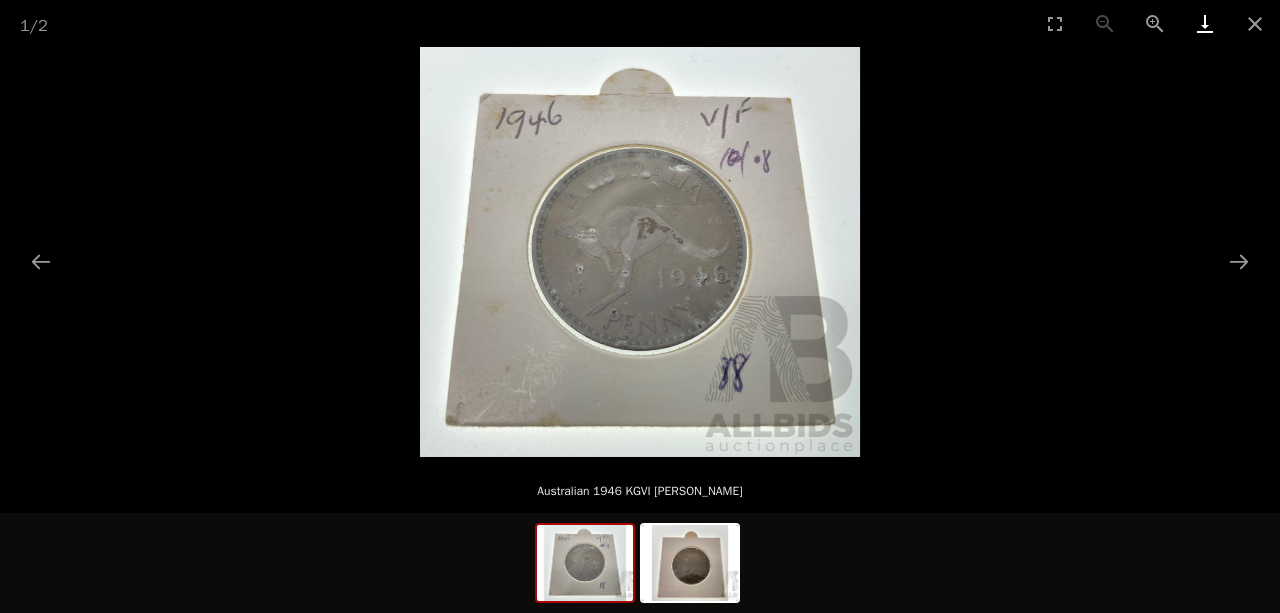 click at bounding box center [1205, 23] 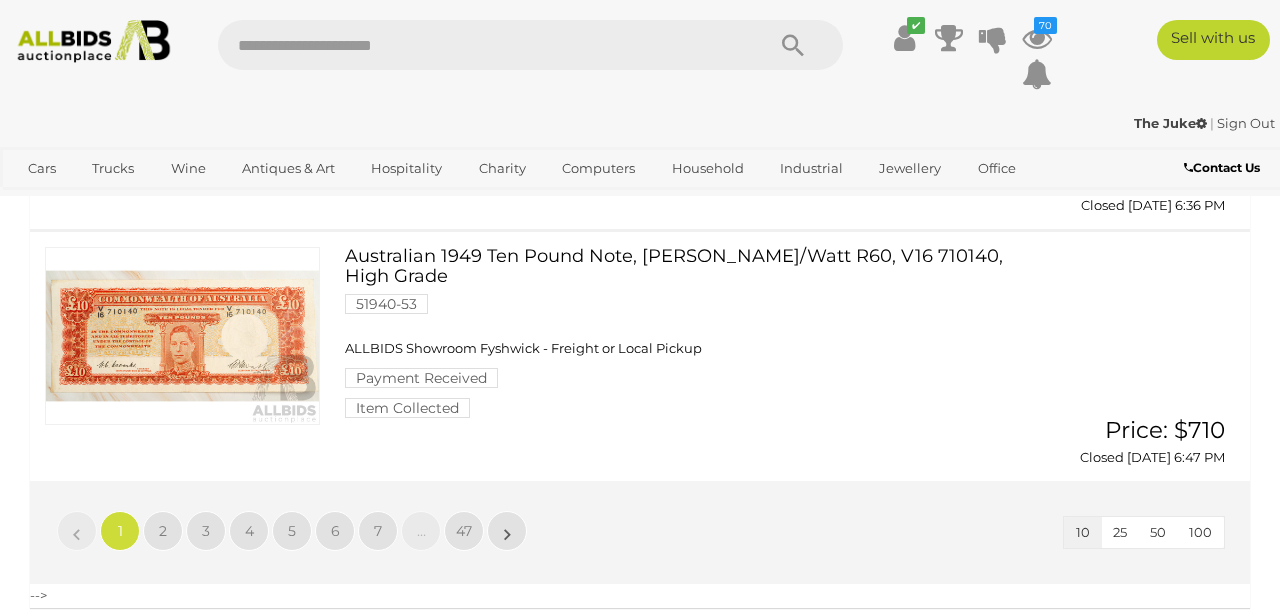 scroll, scrollTop: 2394, scrollLeft: 1, axis: both 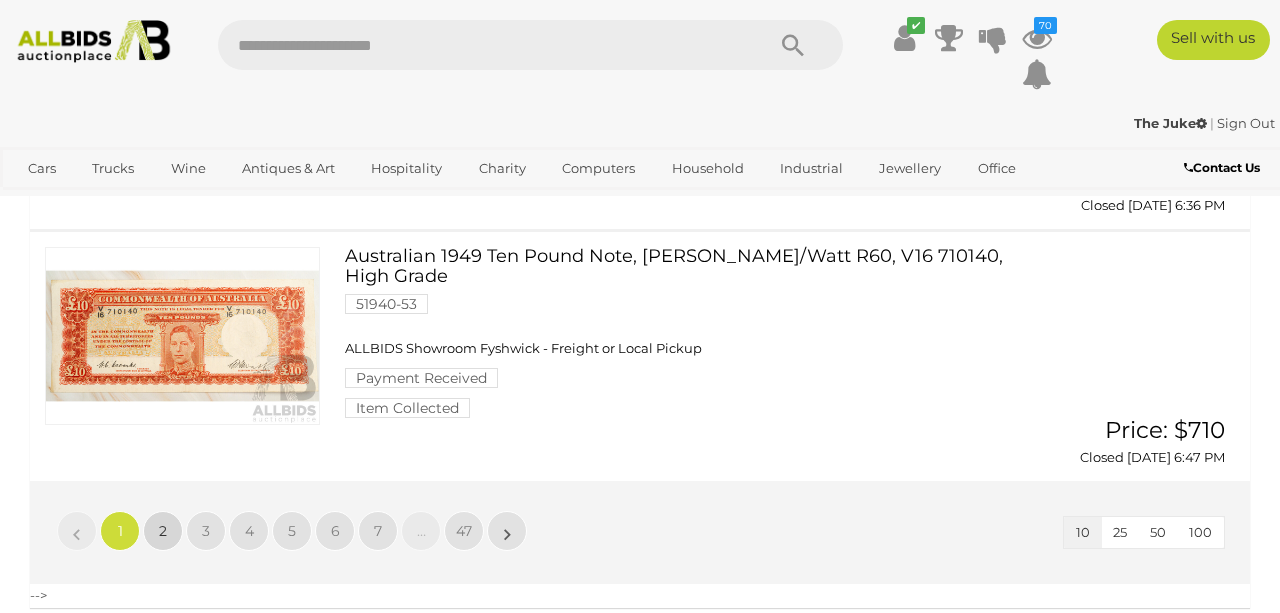 click on "2" at bounding box center [163, 531] 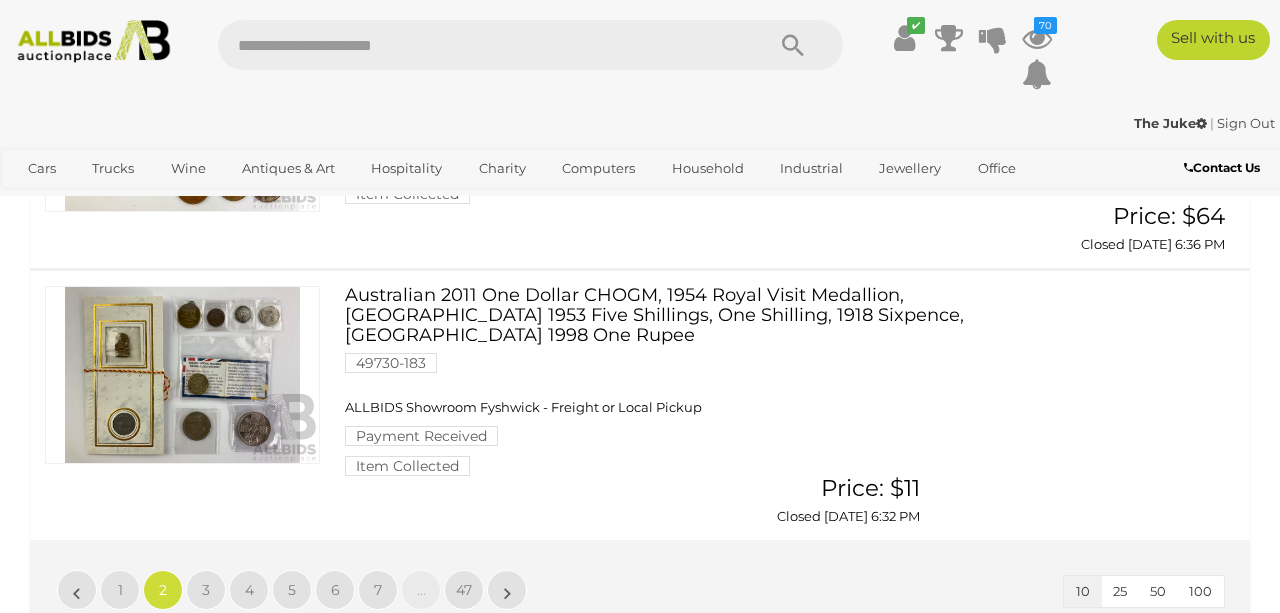 scroll, scrollTop: 2359, scrollLeft: 0, axis: vertical 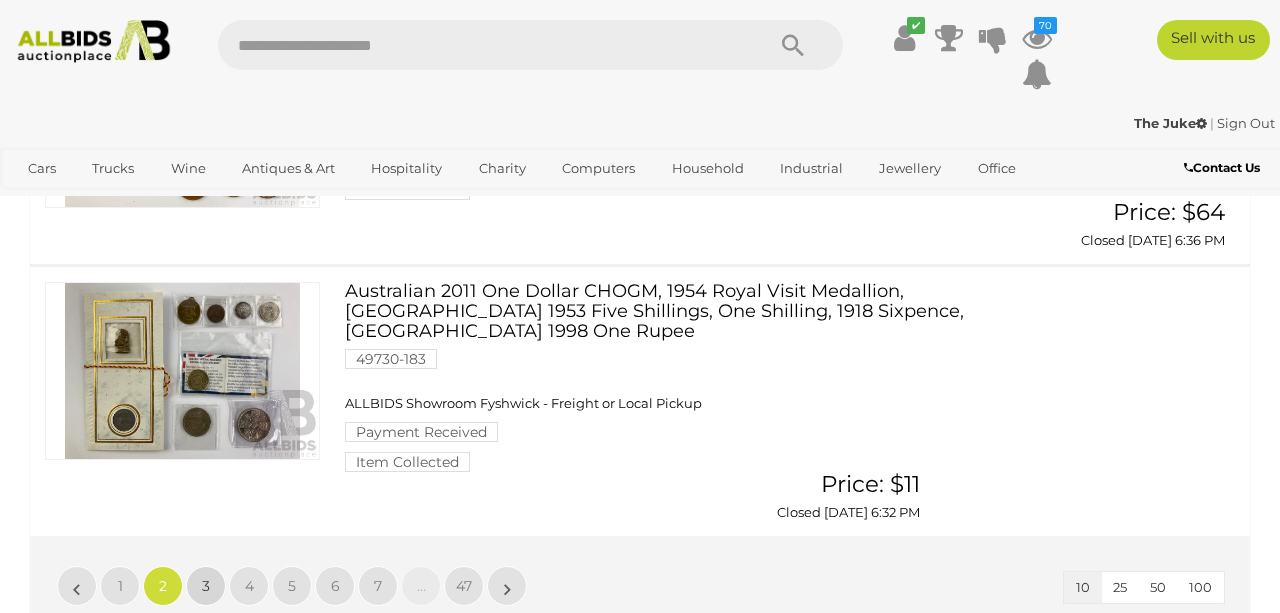 click on "3" at bounding box center (206, 586) 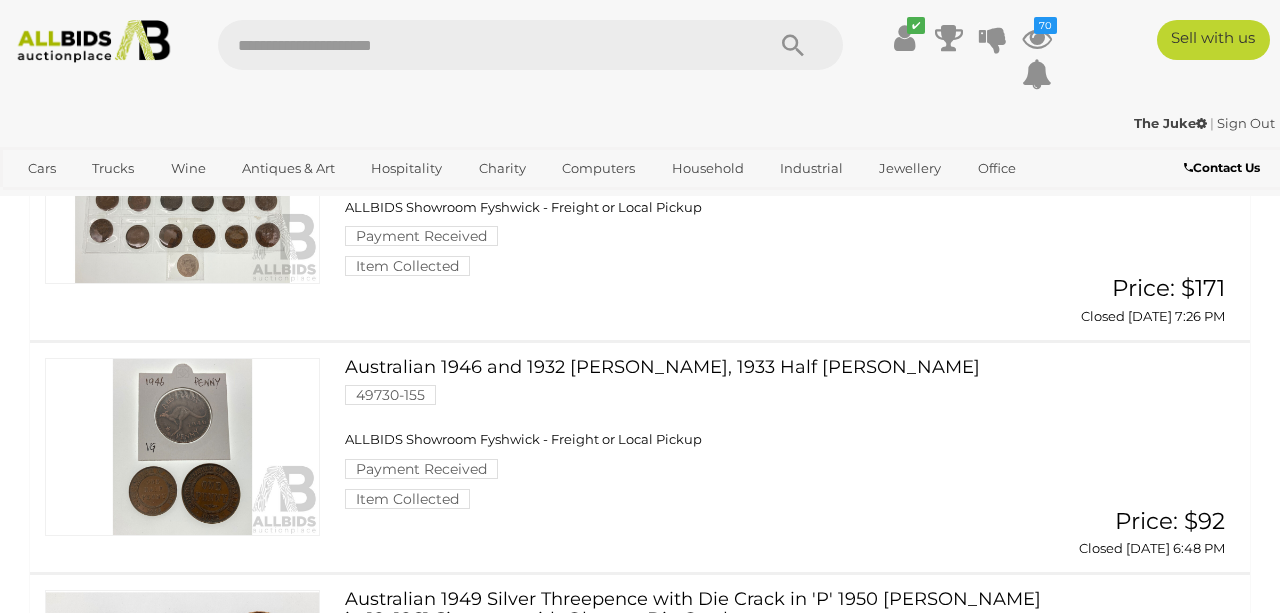 scroll, scrollTop: 641, scrollLeft: 0, axis: vertical 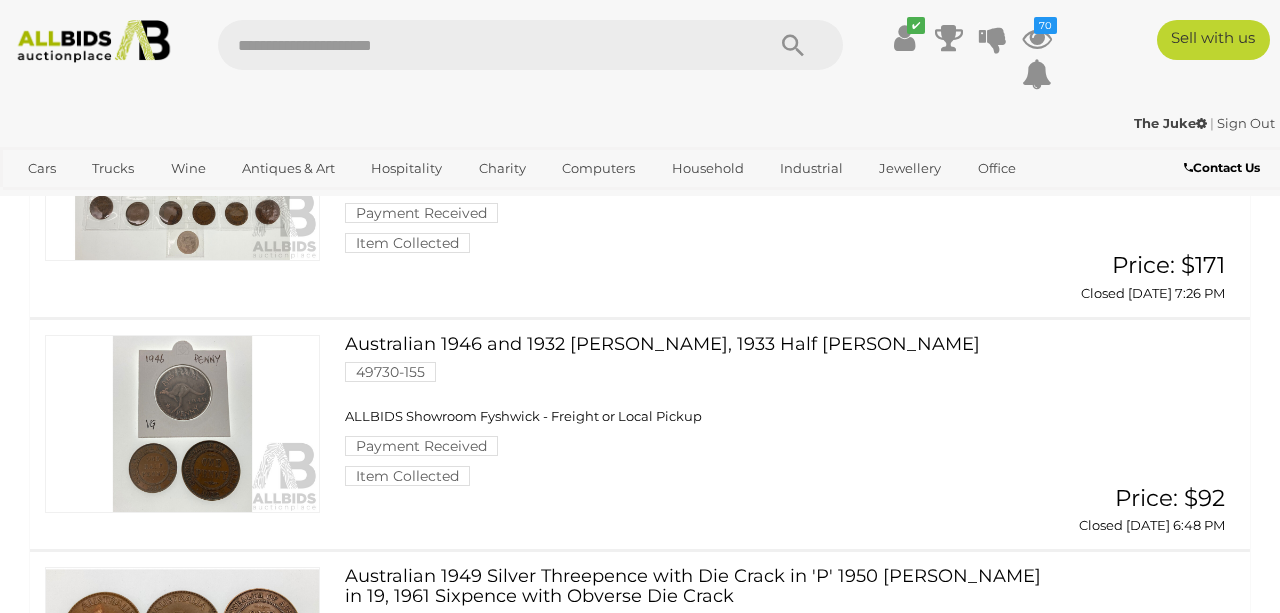 click at bounding box center [182, 424] 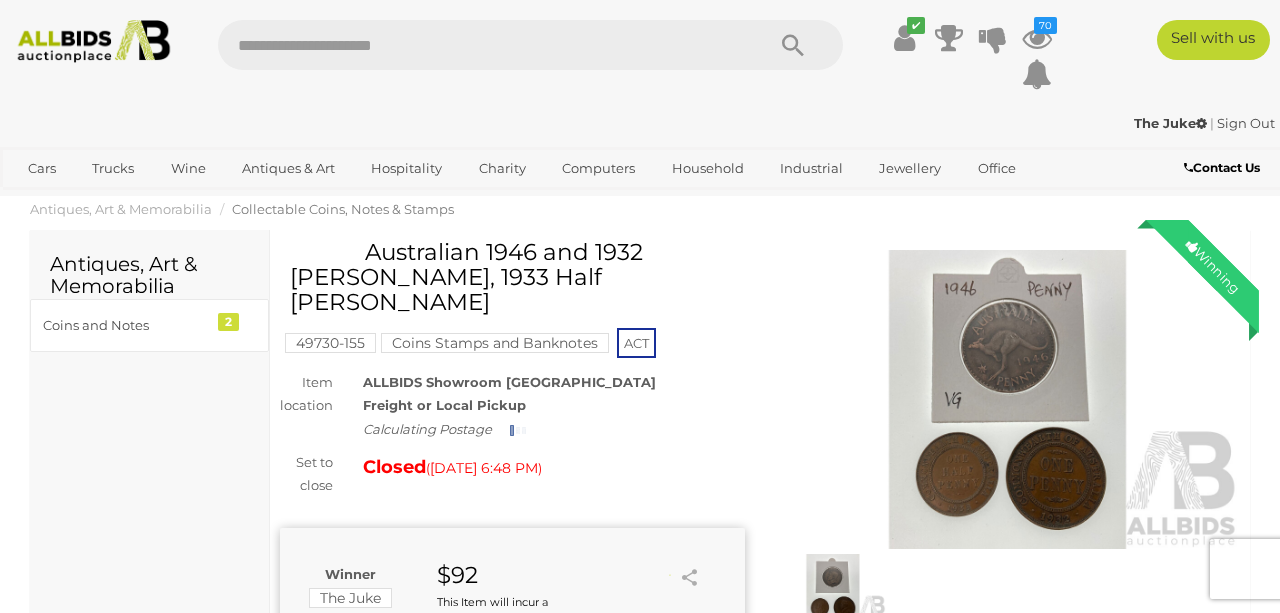 scroll, scrollTop: 0, scrollLeft: 0, axis: both 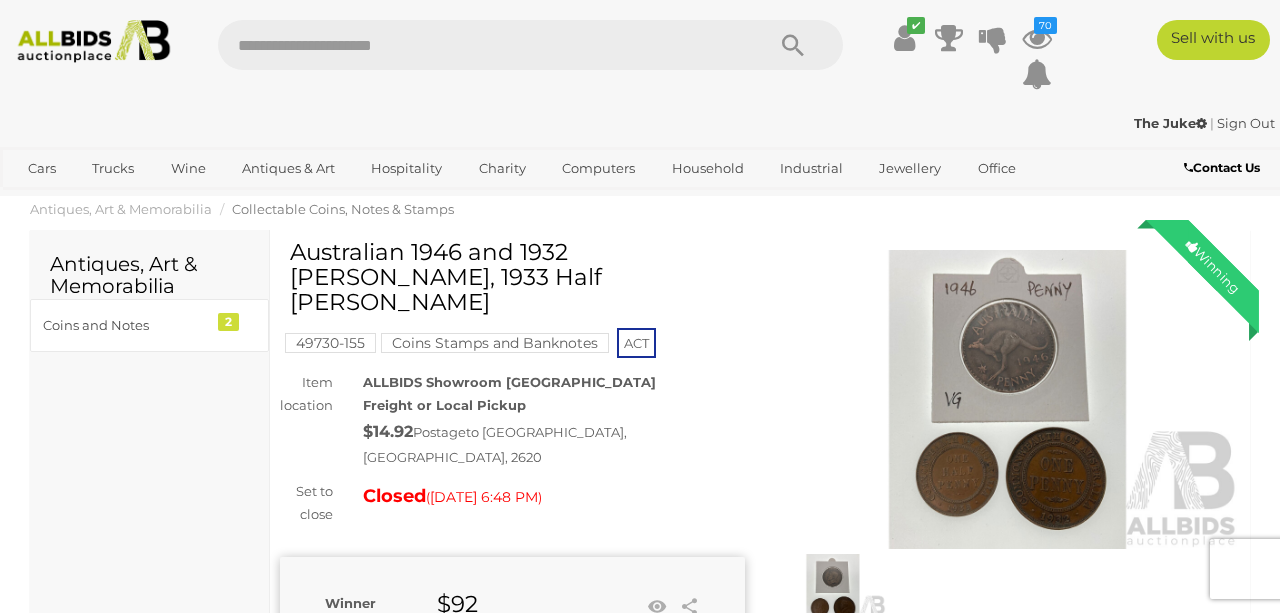 click at bounding box center [1007, 400] 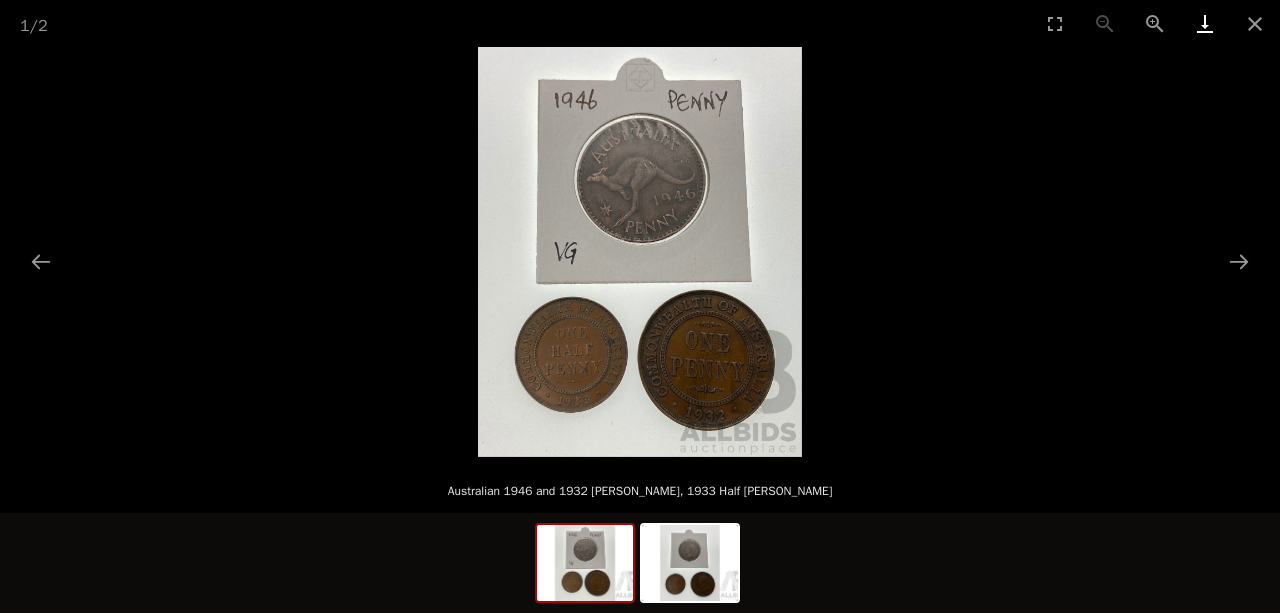 click at bounding box center (1205, 23) 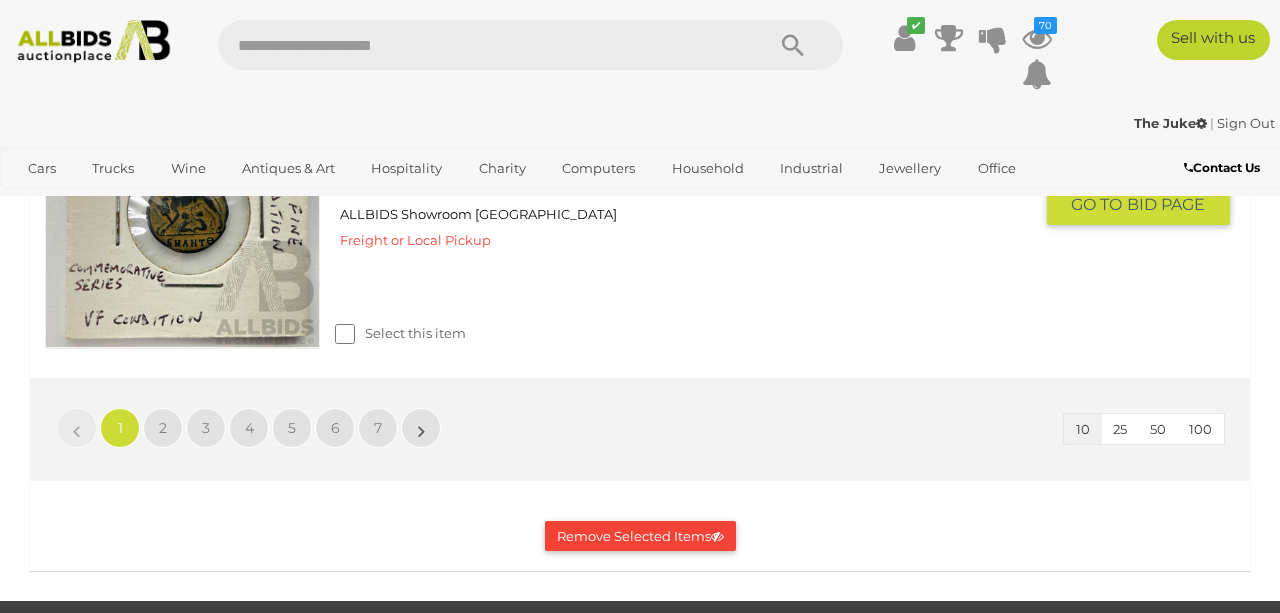 scroll, scrollTop: 3358, scrollLeft: 0, axis: vertical 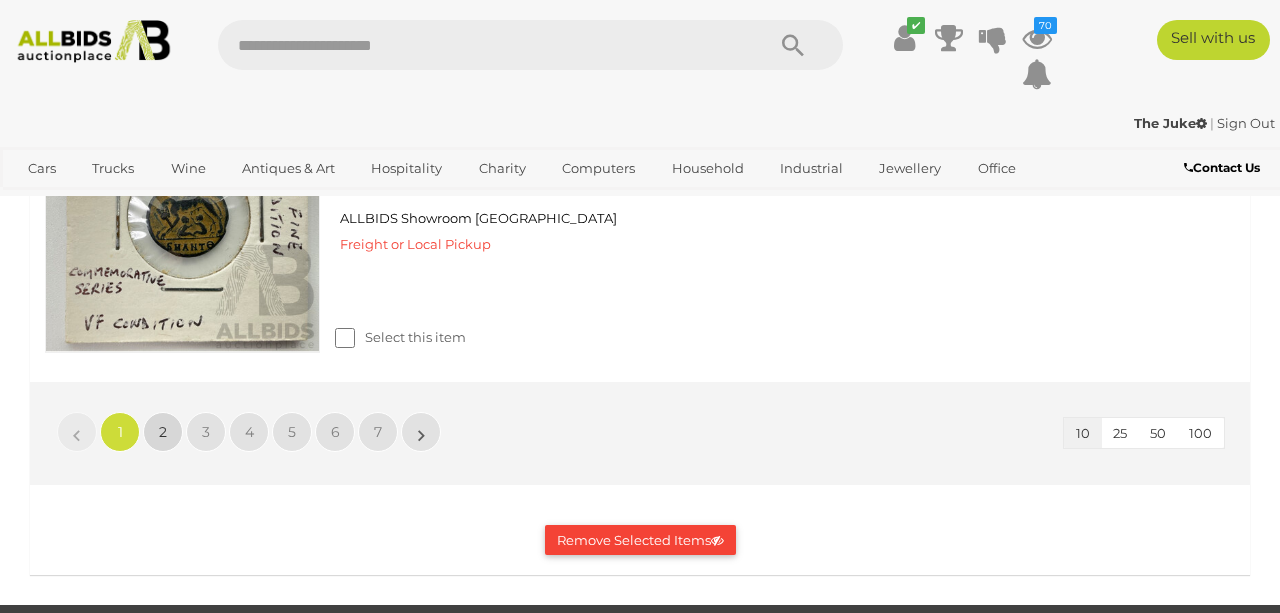 click on "2" at bounding box center (163, 432) 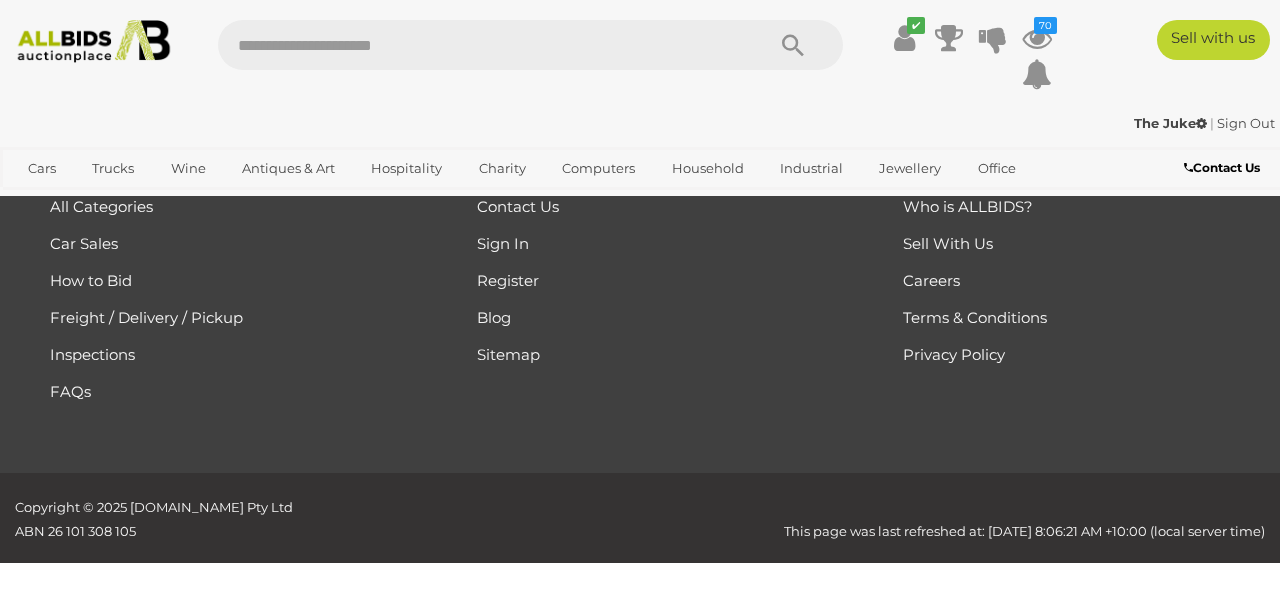 scroll, scrollTop: 1093, scrollLeft: 0, axis: vertical 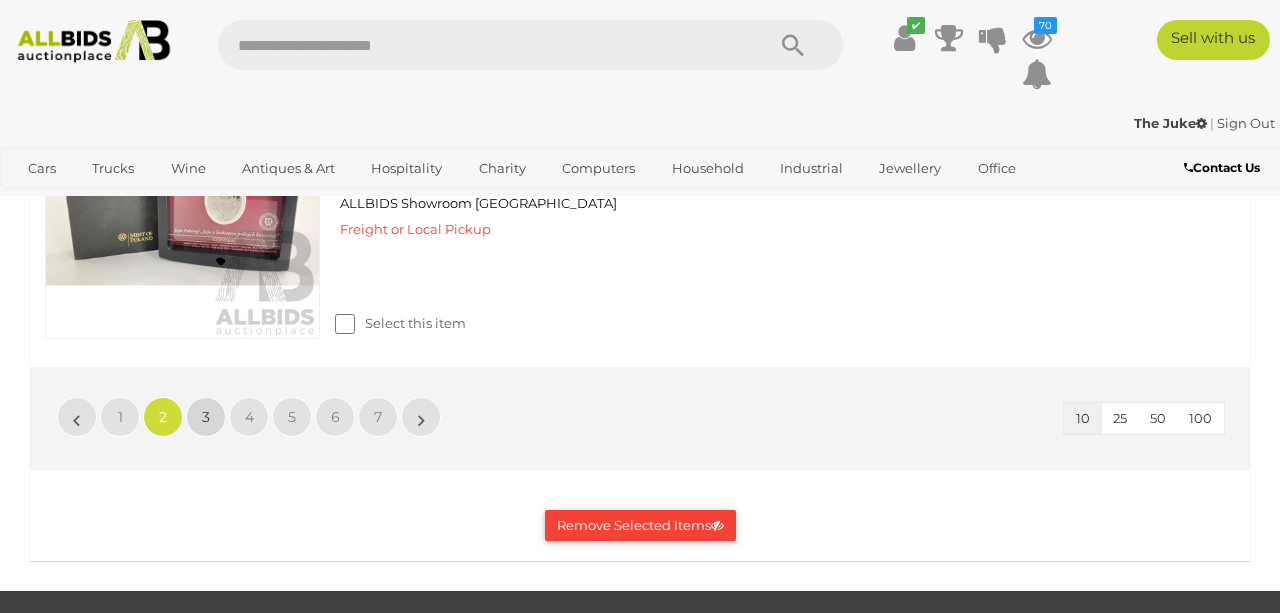 click on "3" at bounding box center [206, 417] 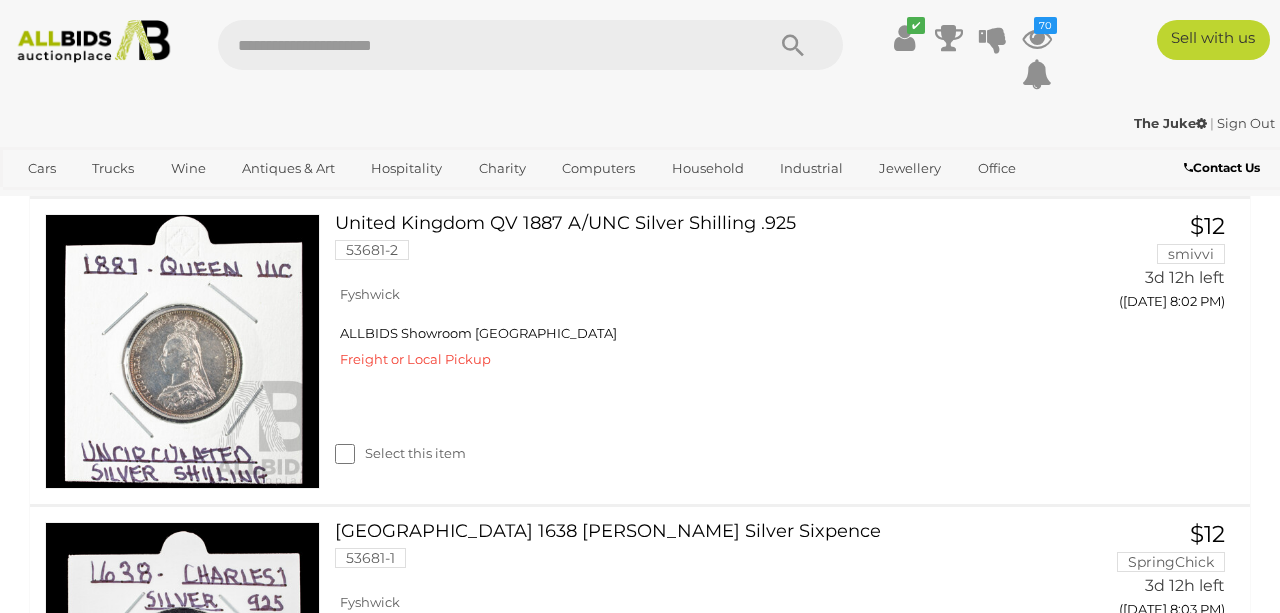 scroll, scrollTop: 2836, scrollLeft: 0, axis: vertical 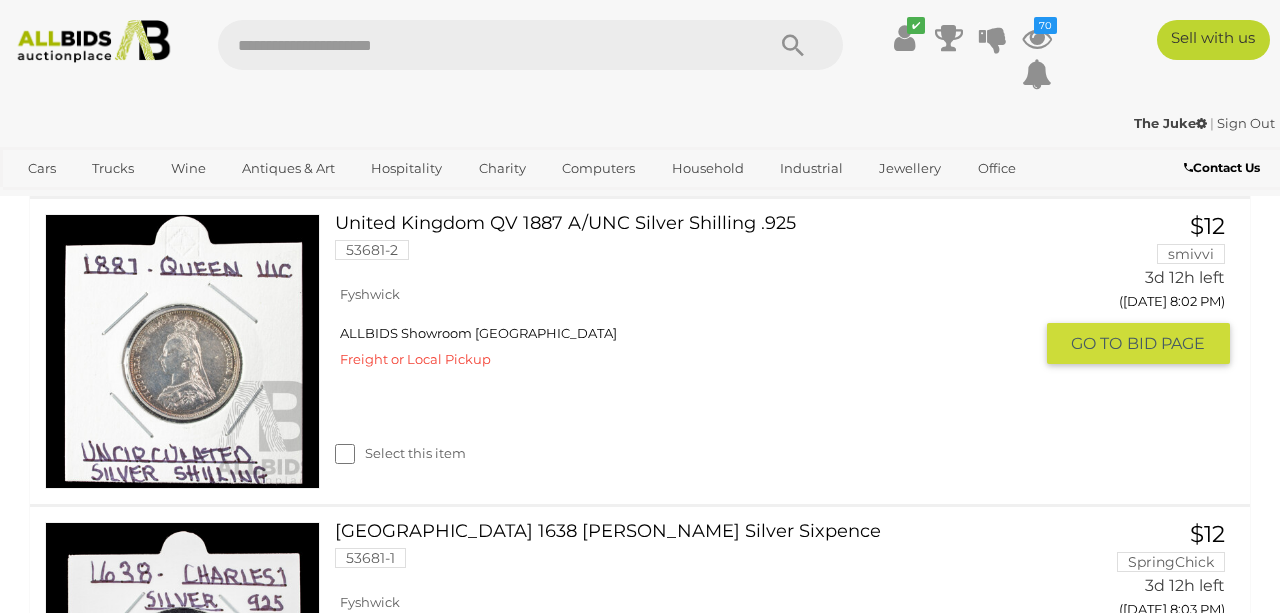 click at bounding box center [182, 351] 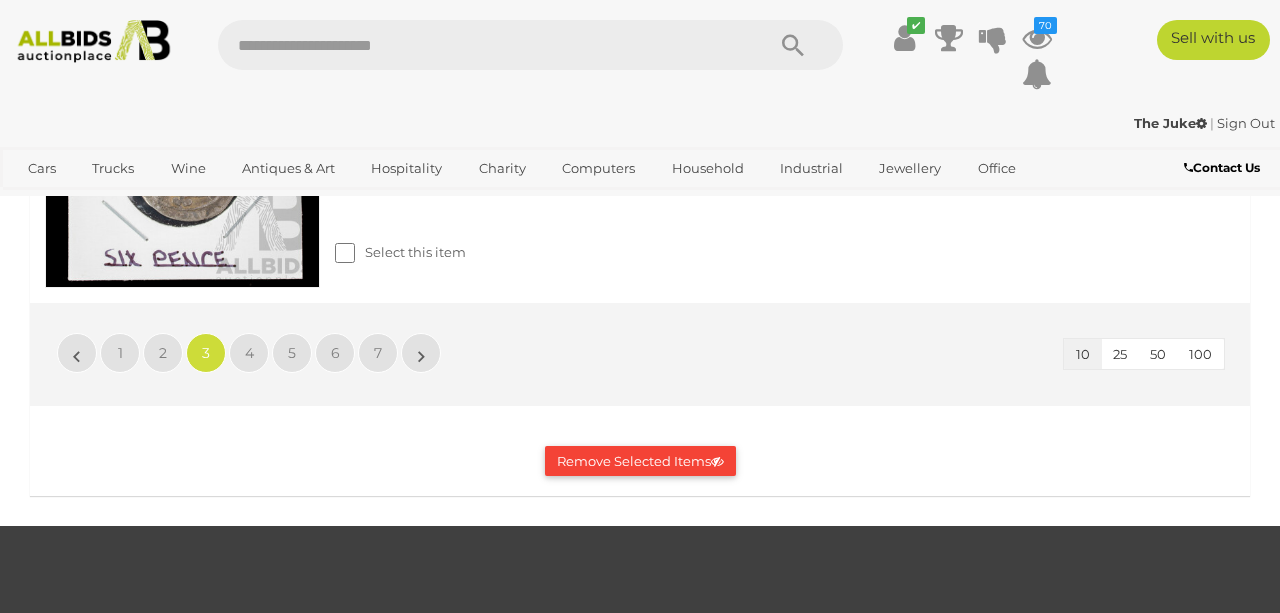 scroll, scrollTop: 3355, scrollLeft: 0, axis: vertical 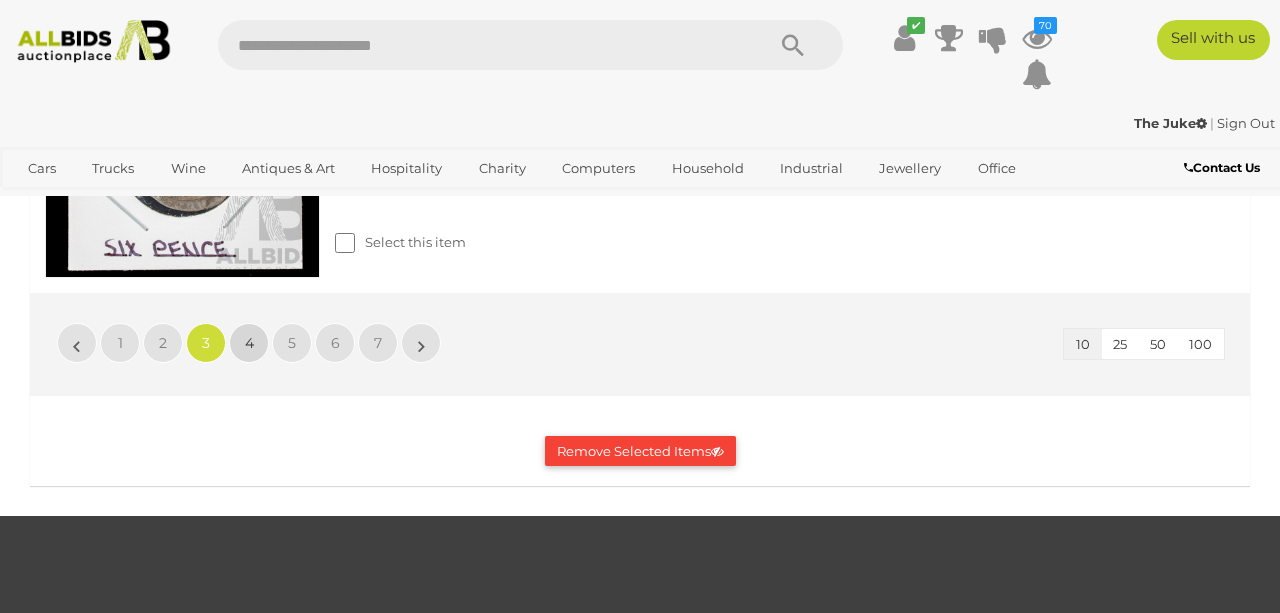 click on "4" at bounding box center [249, 343] 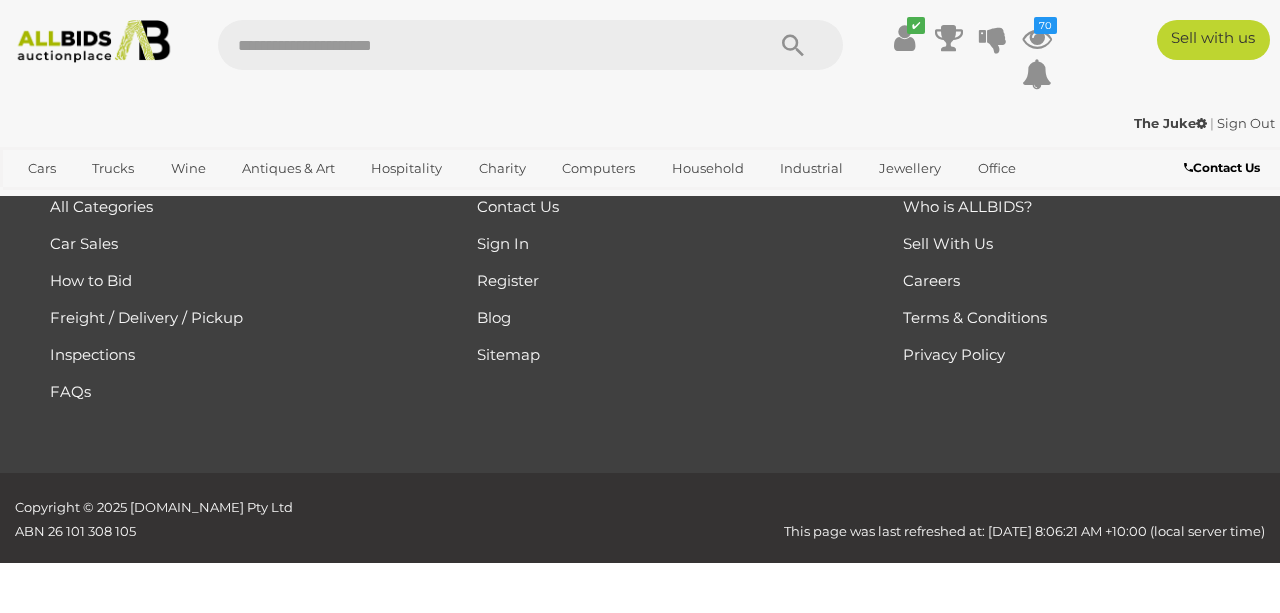 scroll, scrollTop: 1093, scrollLeft: 0, axis: vertical 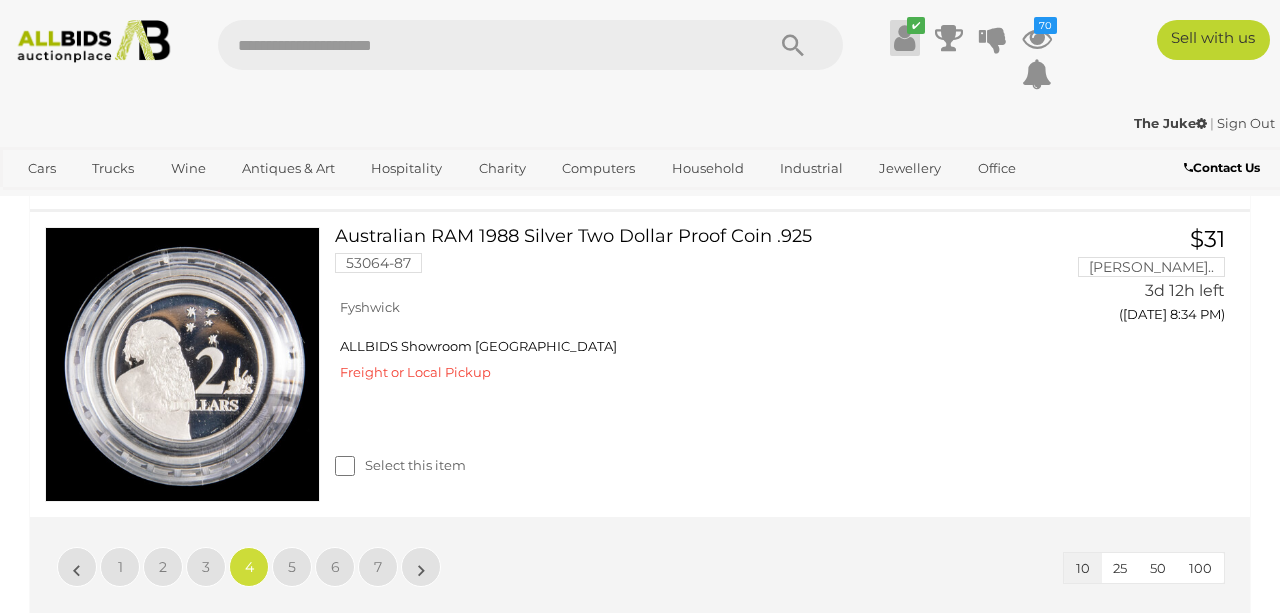 click at bounding box center [904, 38] 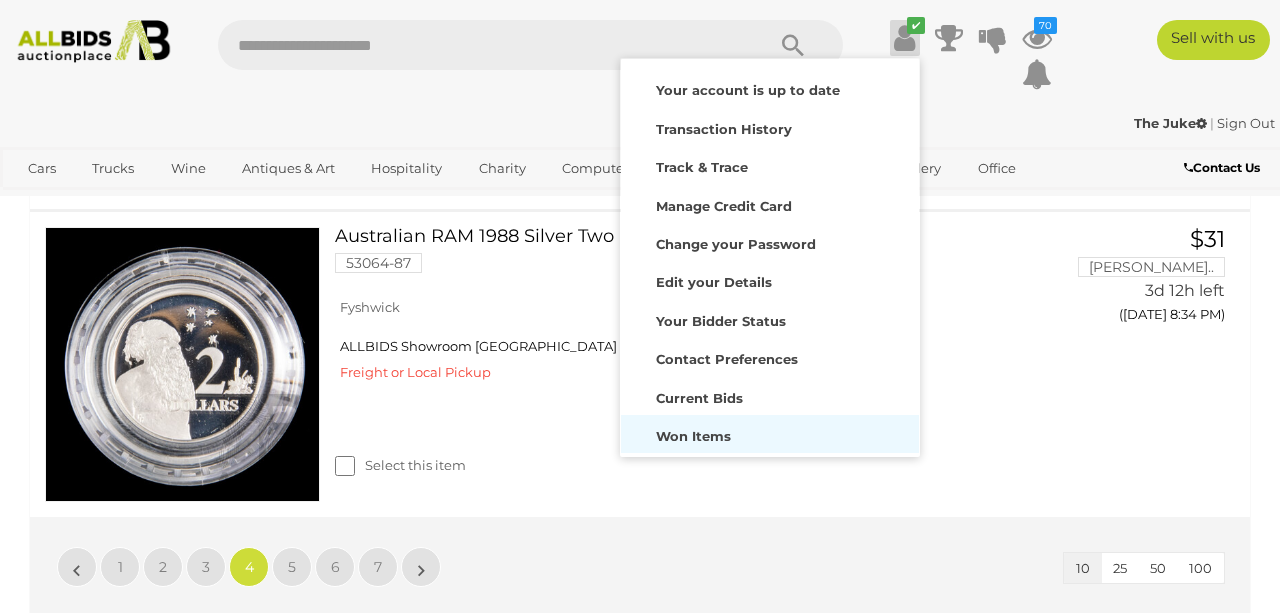 click on "Won Items" at bounding box center (693, 436) 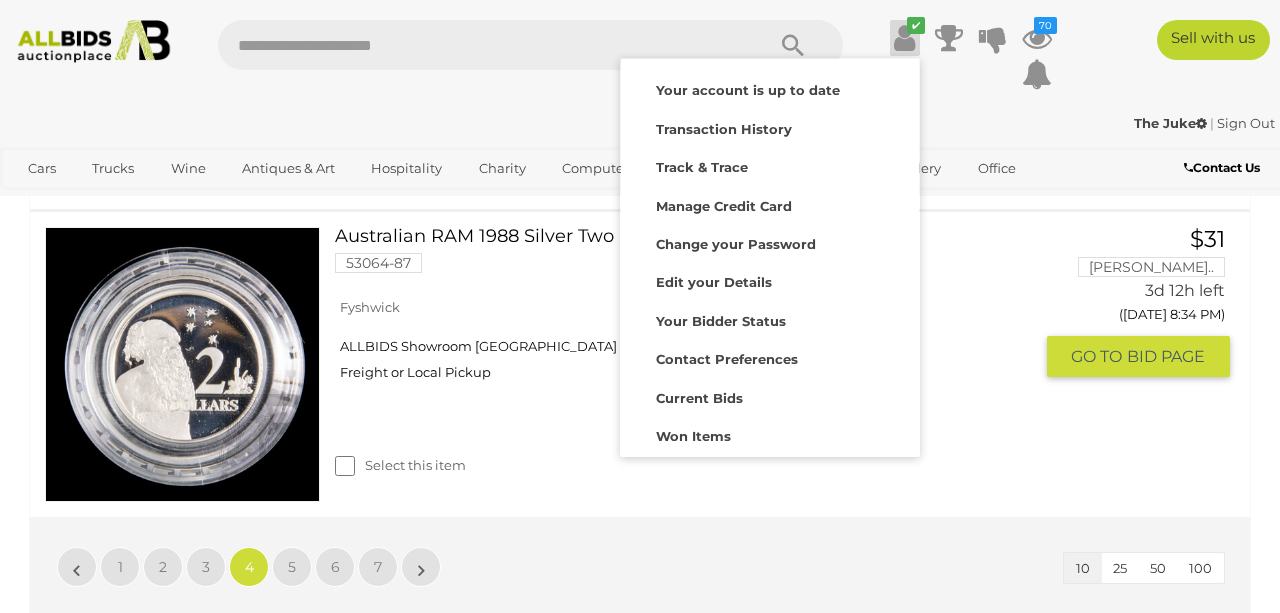 click on "Select this item" at bounding box center [691, 440] 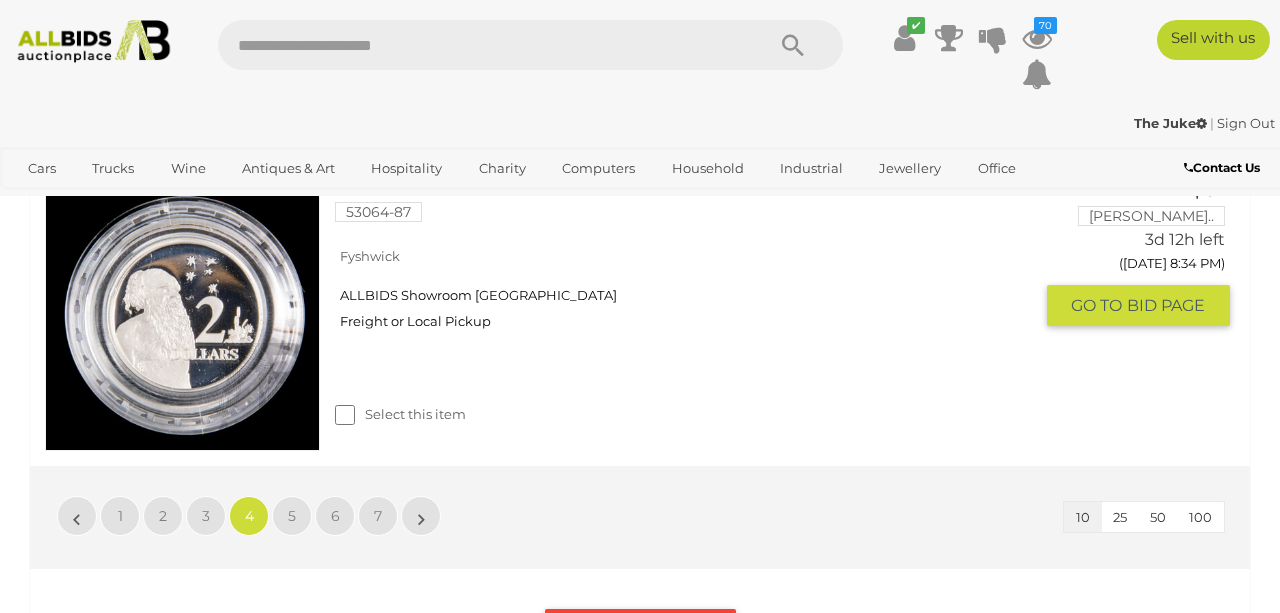 scroll, scrollTop: 3236, scrollLeft: 0, axis: vertical 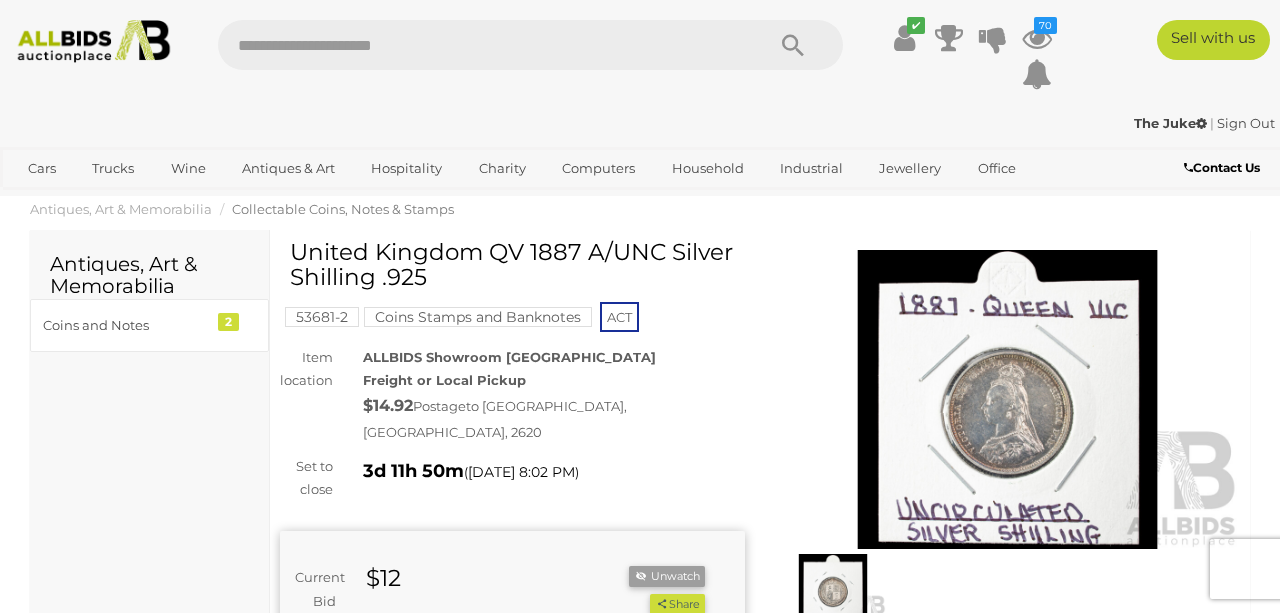 click at bounding box center [1007, 400] 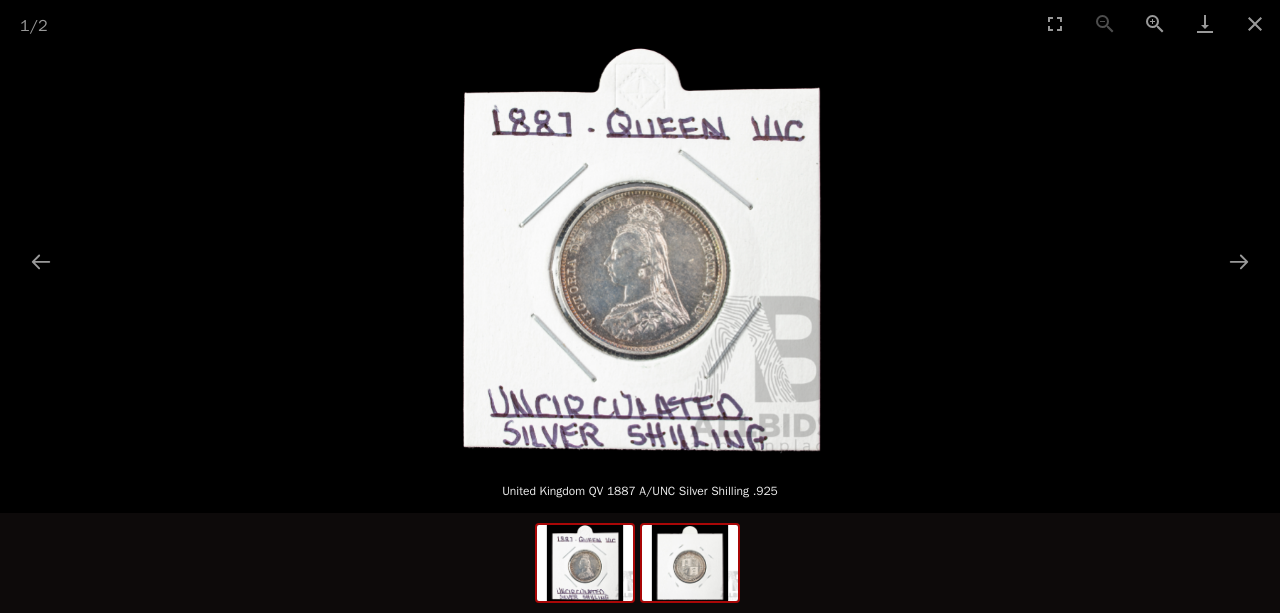 click at bounding box center [690, 563] 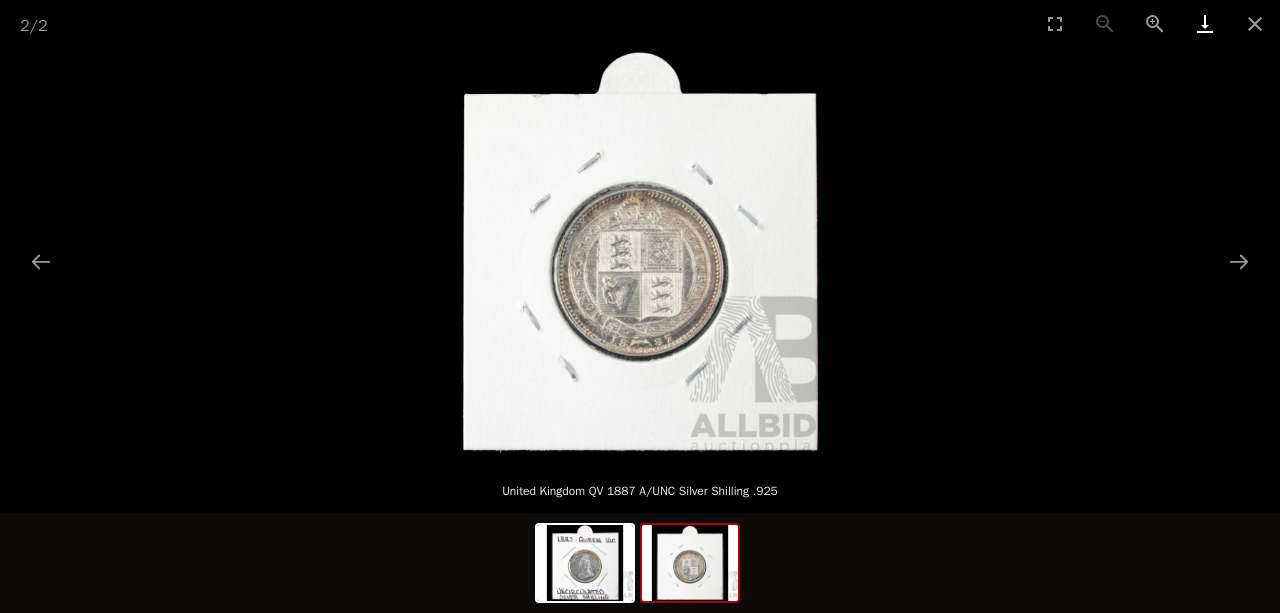 click at bounding box center [1205, 23] 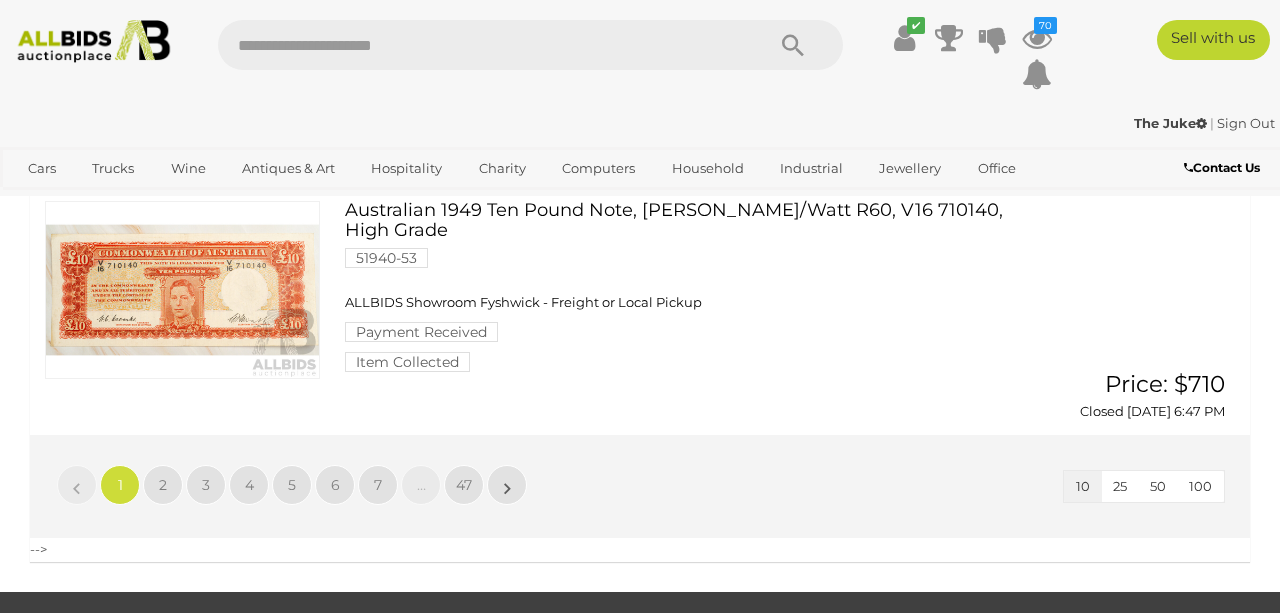 scroll, scrollTop: 2443, scrollLeft: 0, axis: vertical 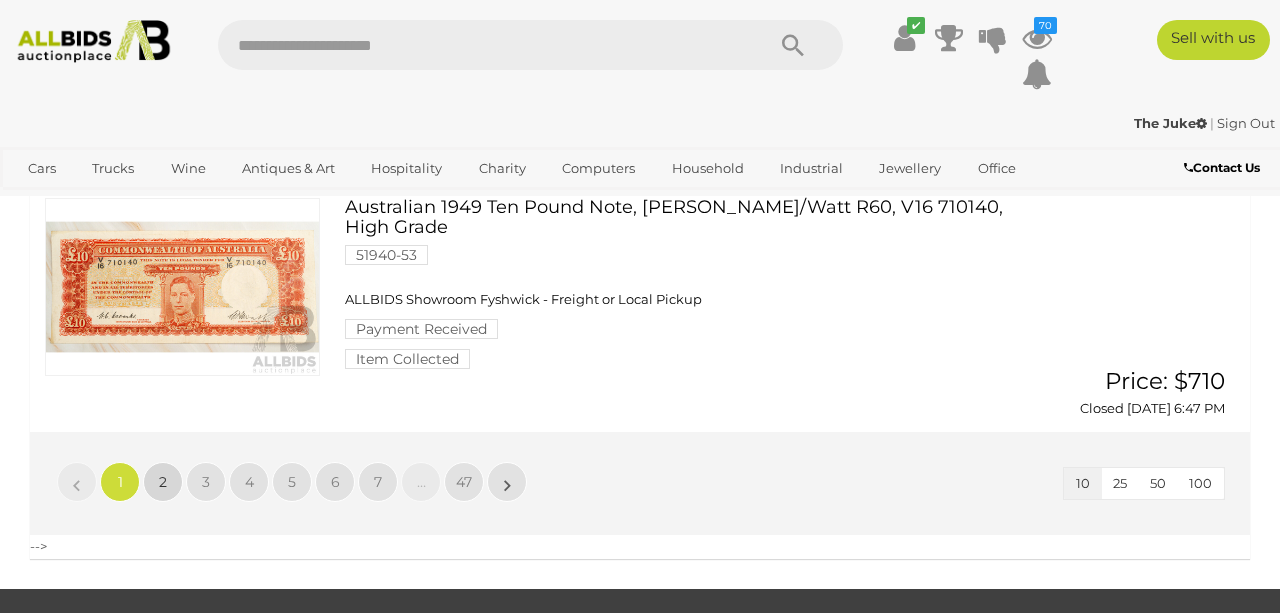 click on "2" at bounding box center (163, 482) 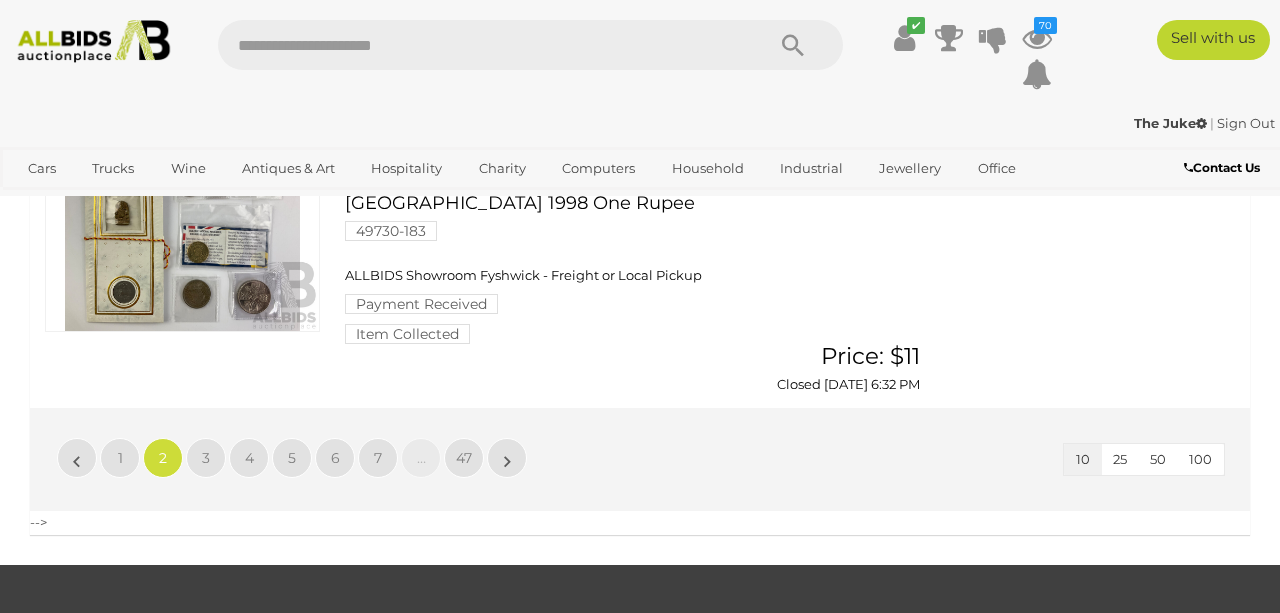 scroll, scrollTop: 2488, scrollLeft: 0, axis: vertical 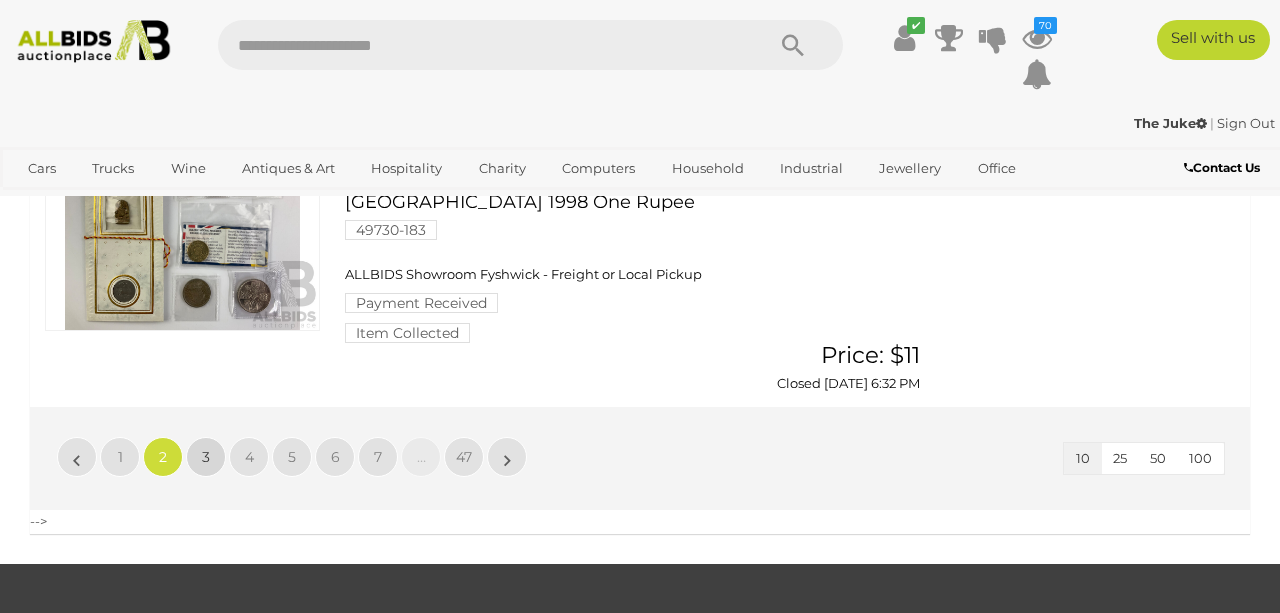 click on "3" at bounding box center (206, 457) 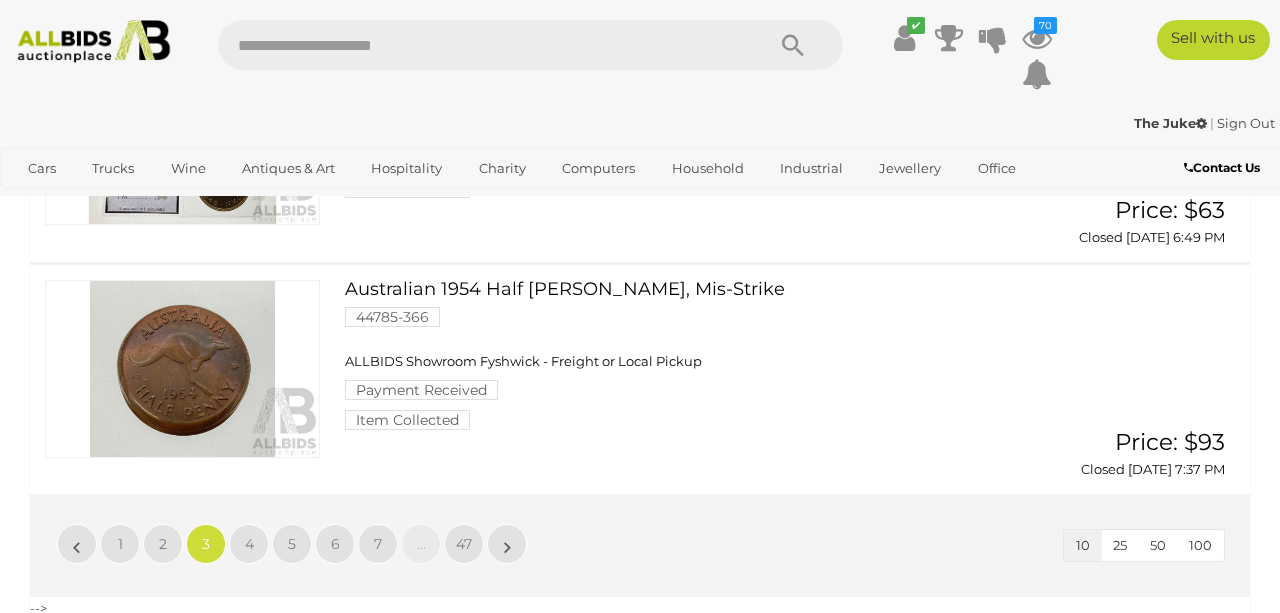 scroll, scrollTop: 2437, scrollLeft: 0, axis: vertical 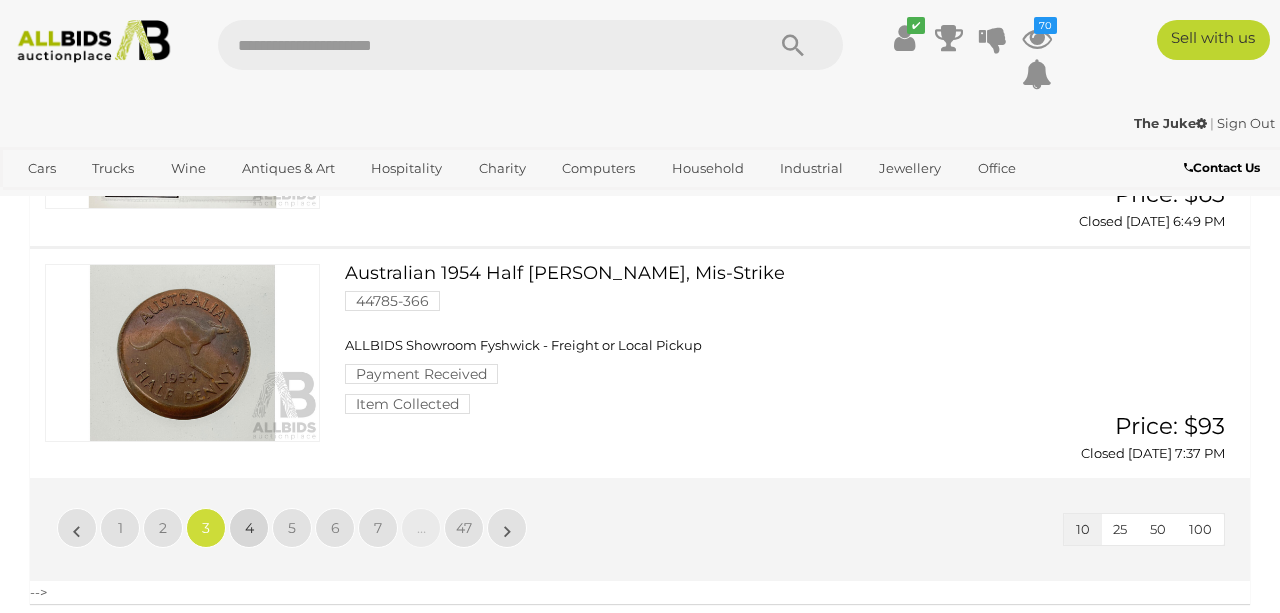 click on "4" at bounding box center [249, 528] 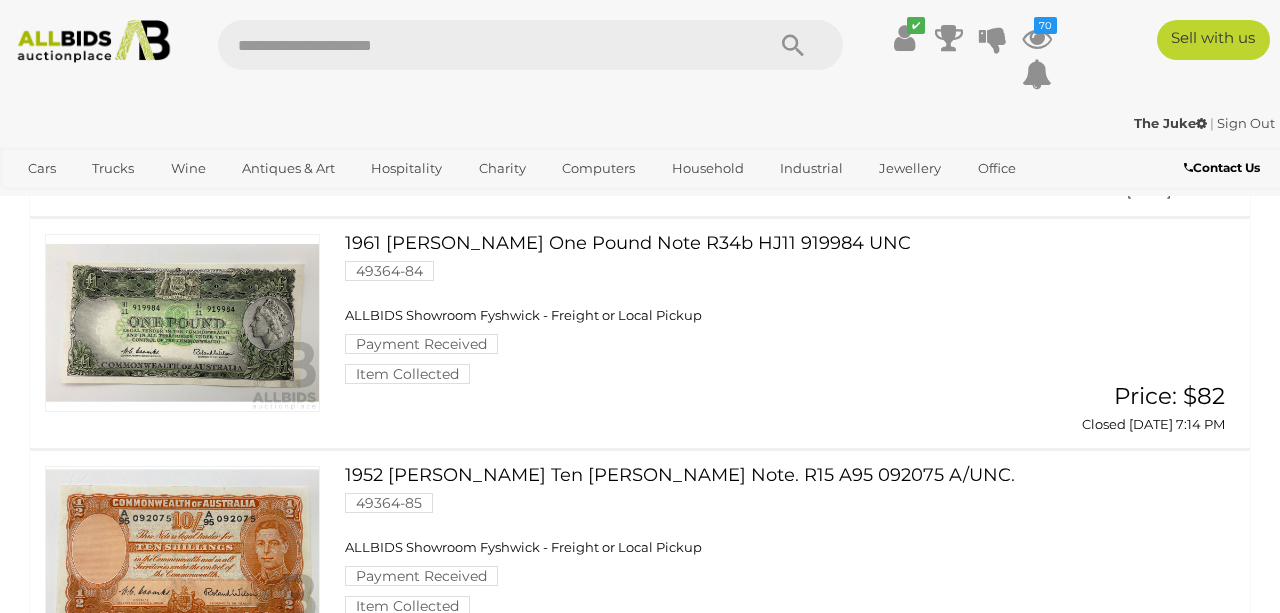 scroll, scrollTop: 0, scrollLeft: 0, axis: both 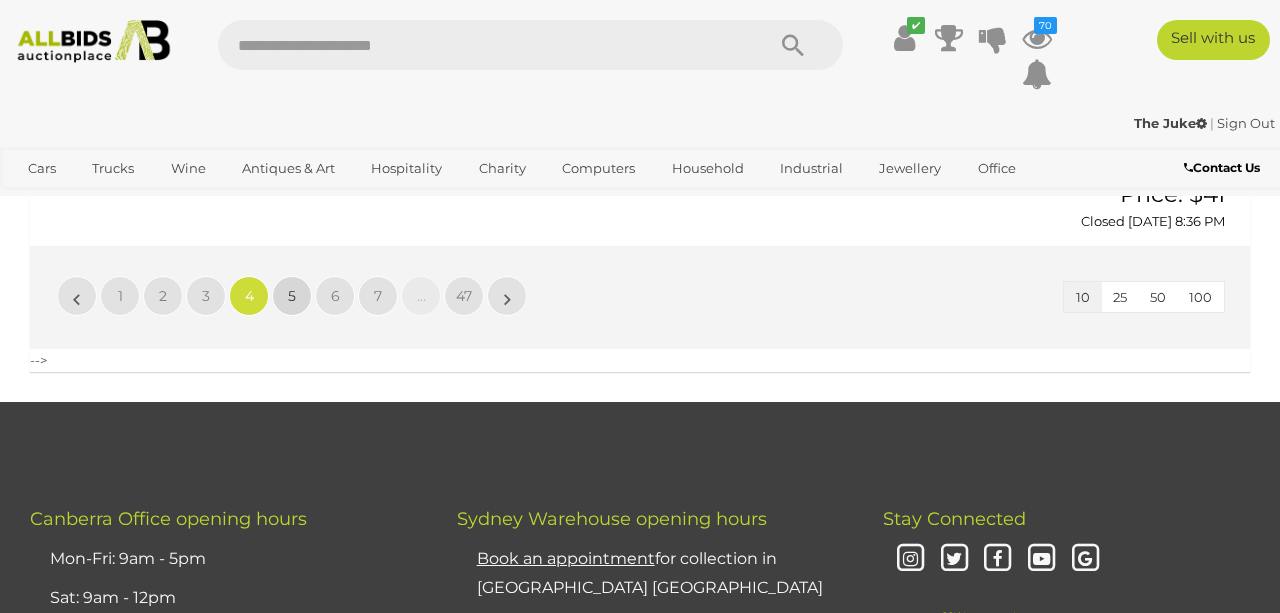 click on "5" at bounding box center (292, 296) 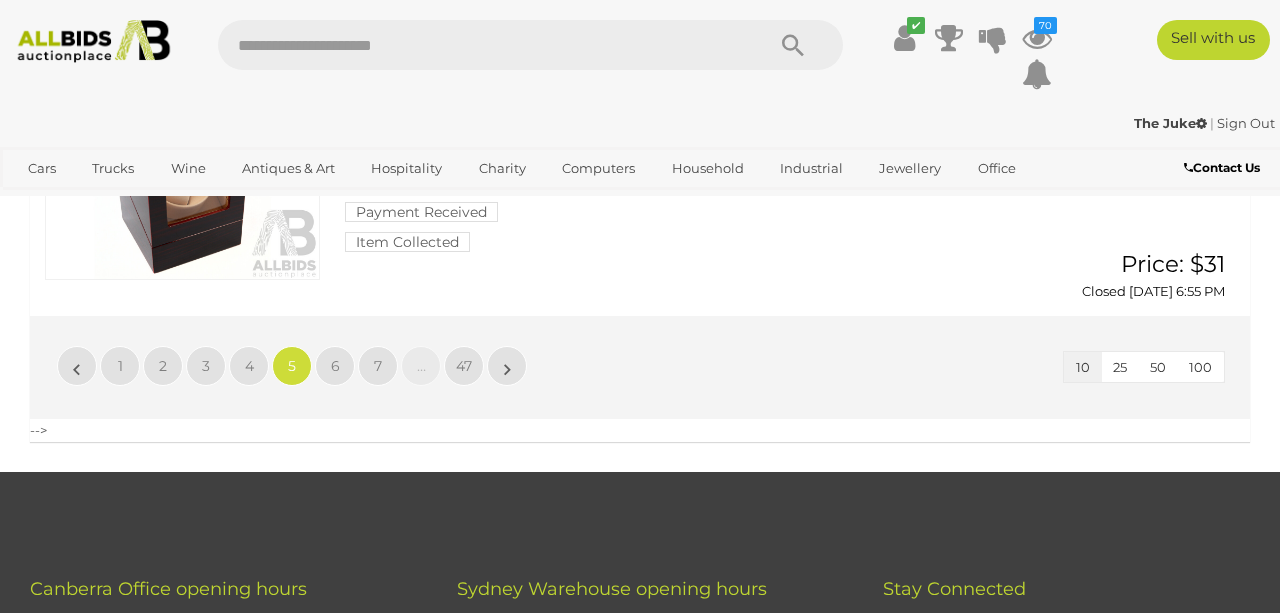 scroll, scrollTop: 2521, scrollLeft: 0, axis: vertical 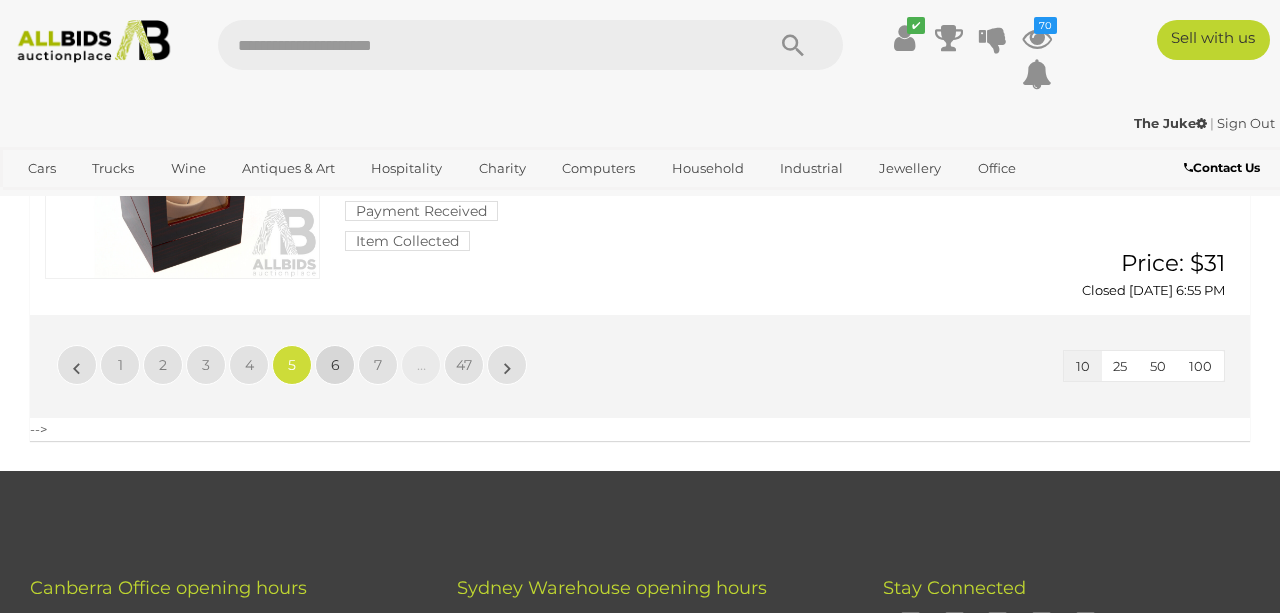 click on "6" at bounding box center (335, 365) 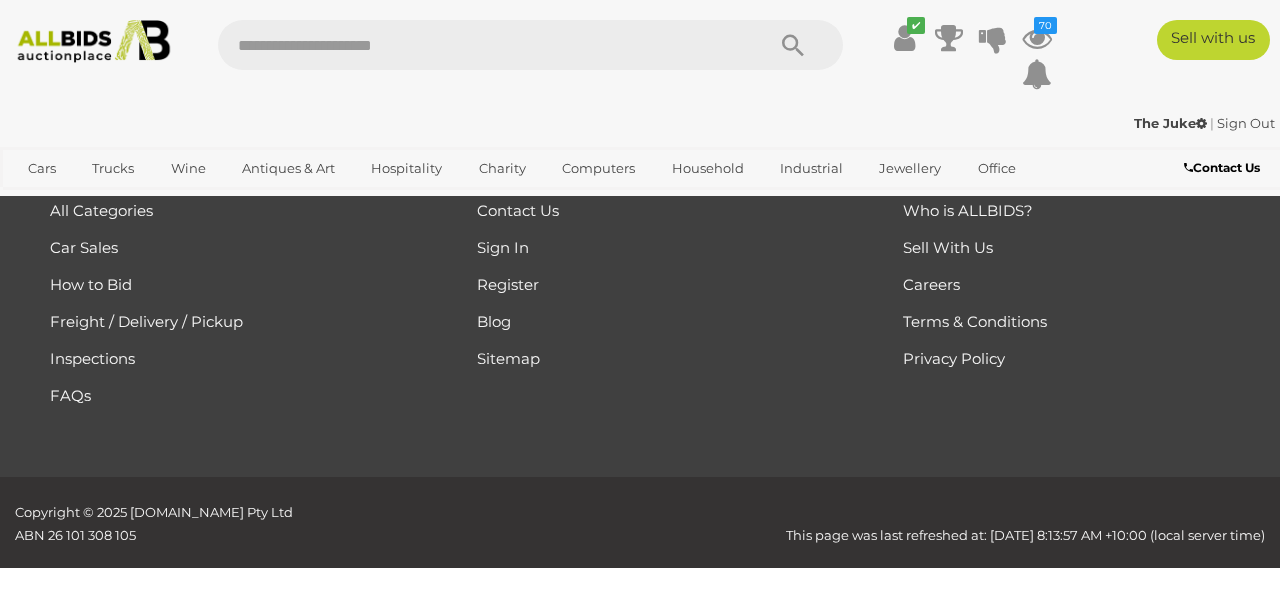 scroll, scrollTop: 0, scrollLeft: 0, axis: both 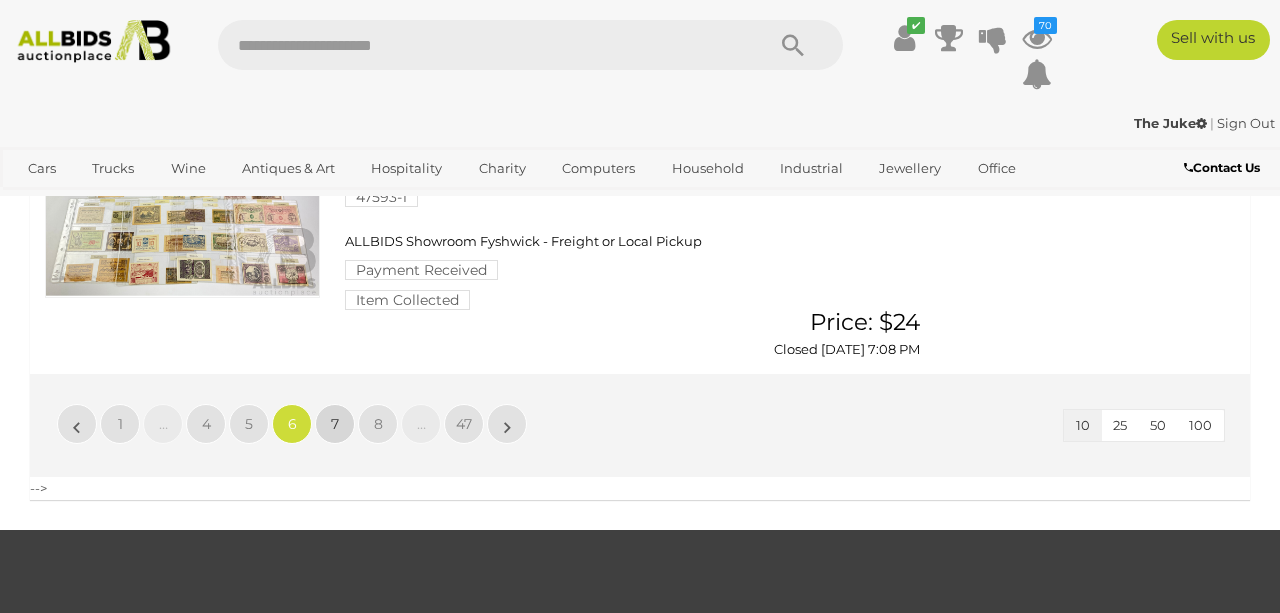 click on "7" at bounding box center (335, 424) 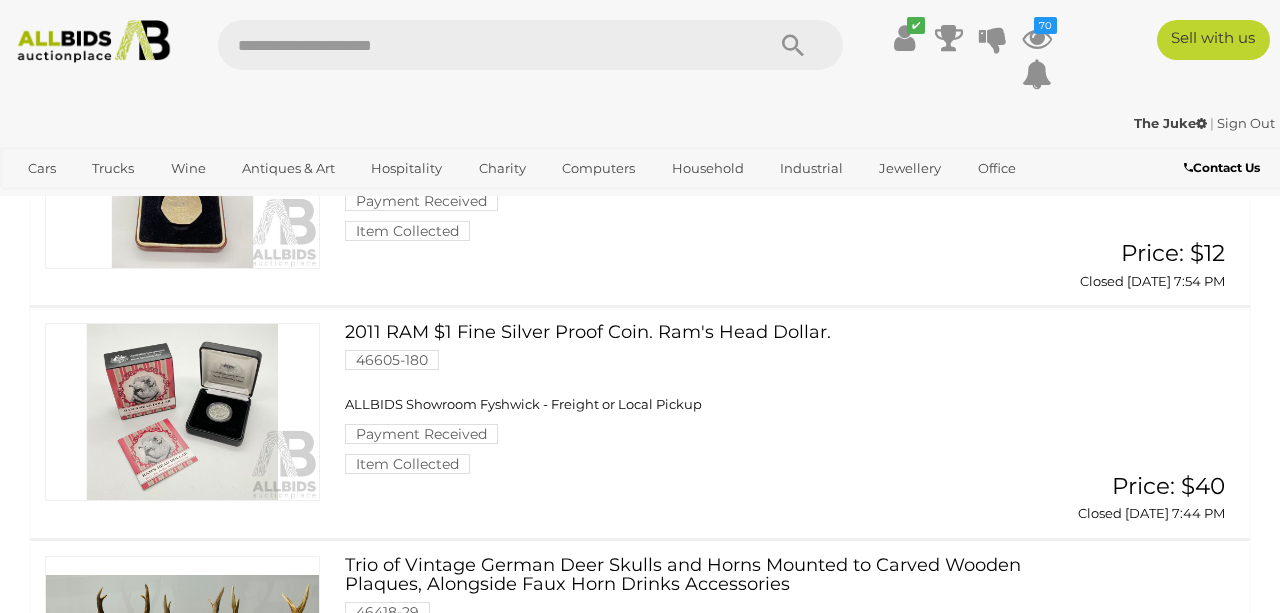 scroll, scrollTop: 1574, scrollLeft: 0, axis: vertical 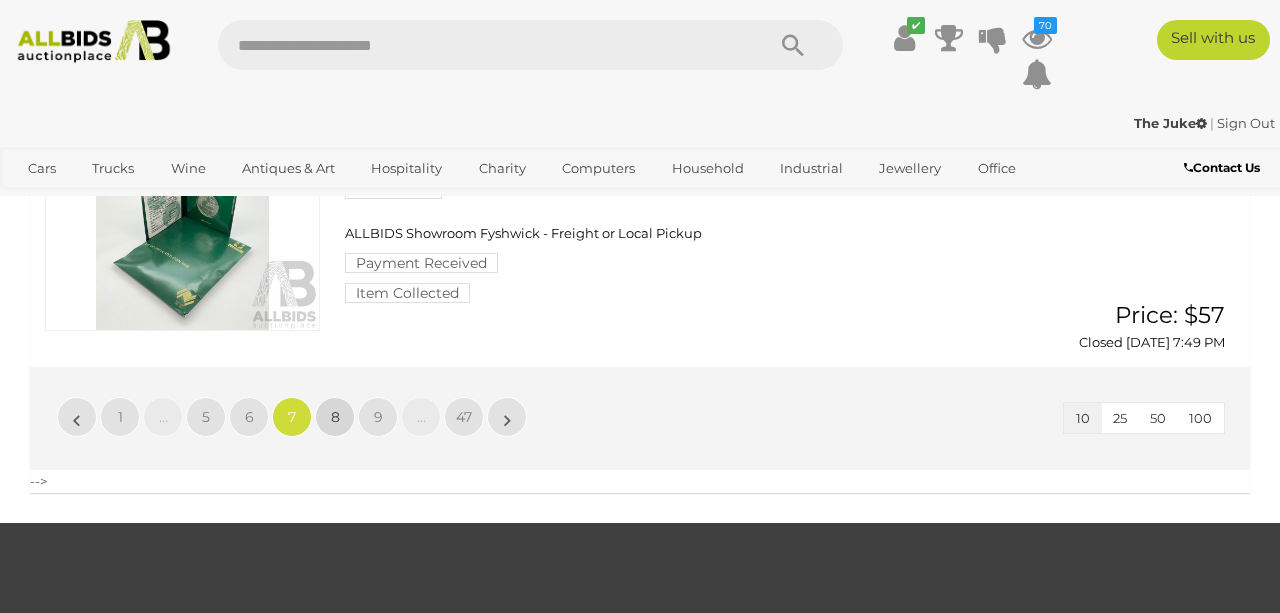 click on "8" at bounding box center [335, 417] 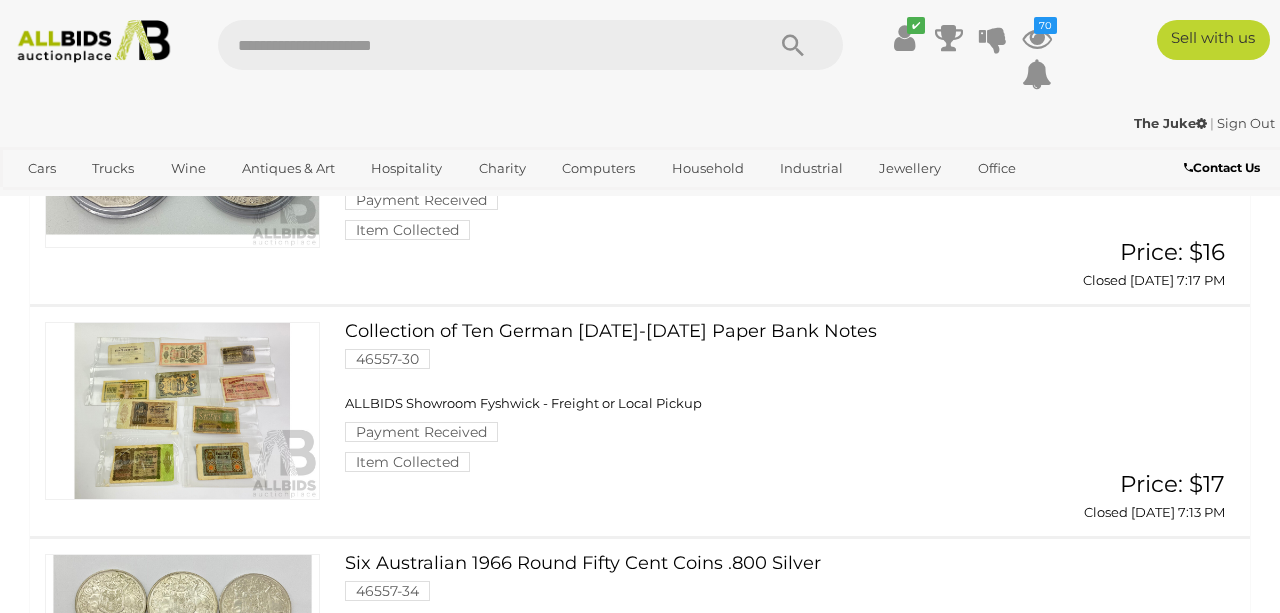 scroll, scrollTop: 1425, scrollLeft: 1, axis: both 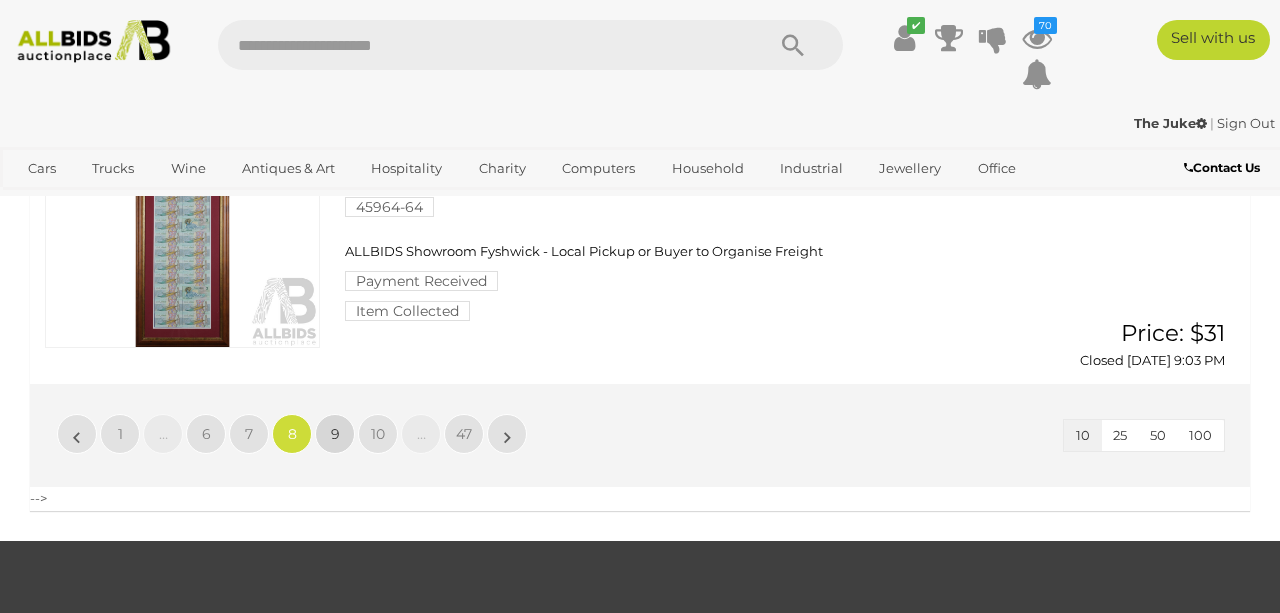 click on "9" at bounding box center (335, 434) 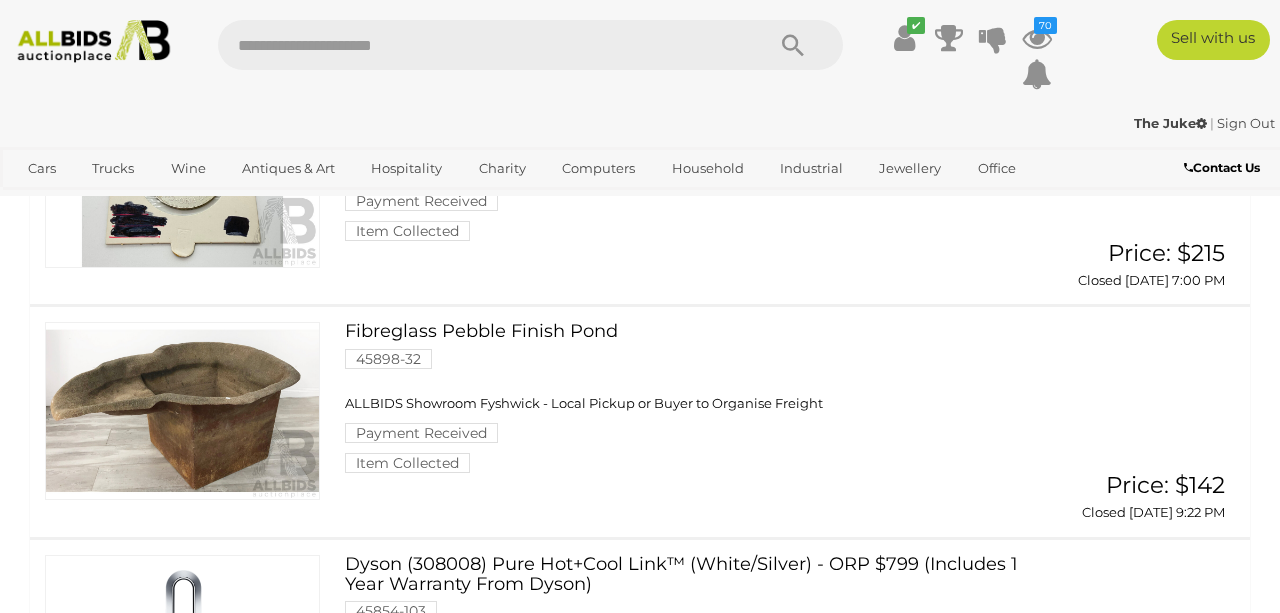 scroll, scrollTop: 1293, scrollLeft: 0, axis: vertical 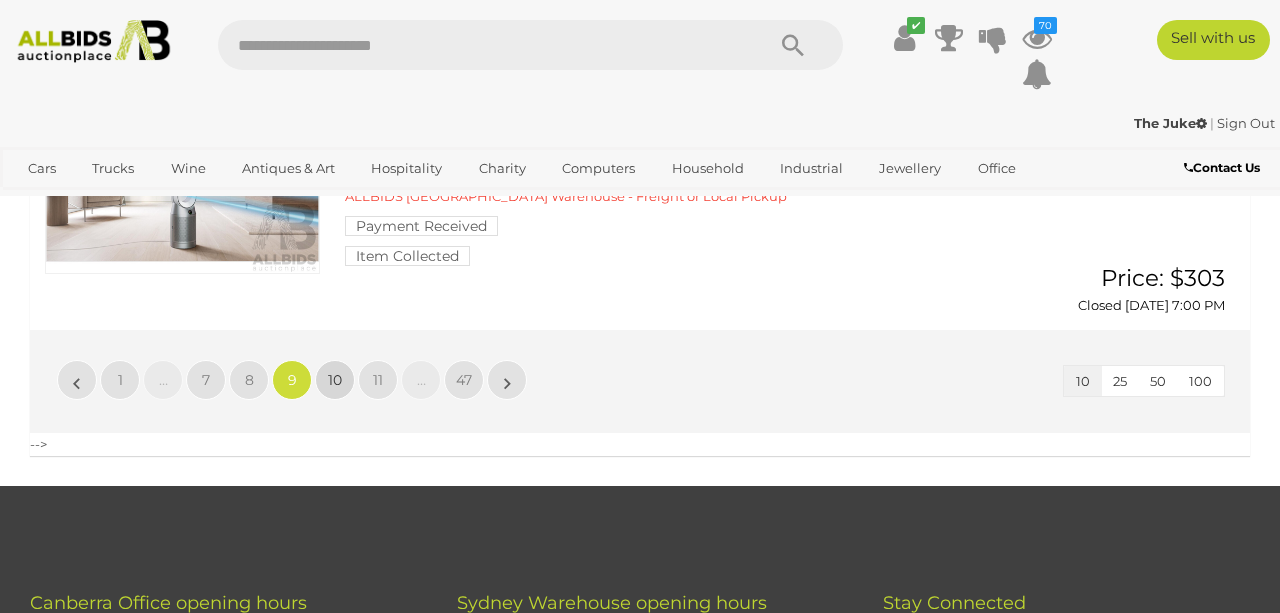 click on "10" at bounding box center (335, 380) 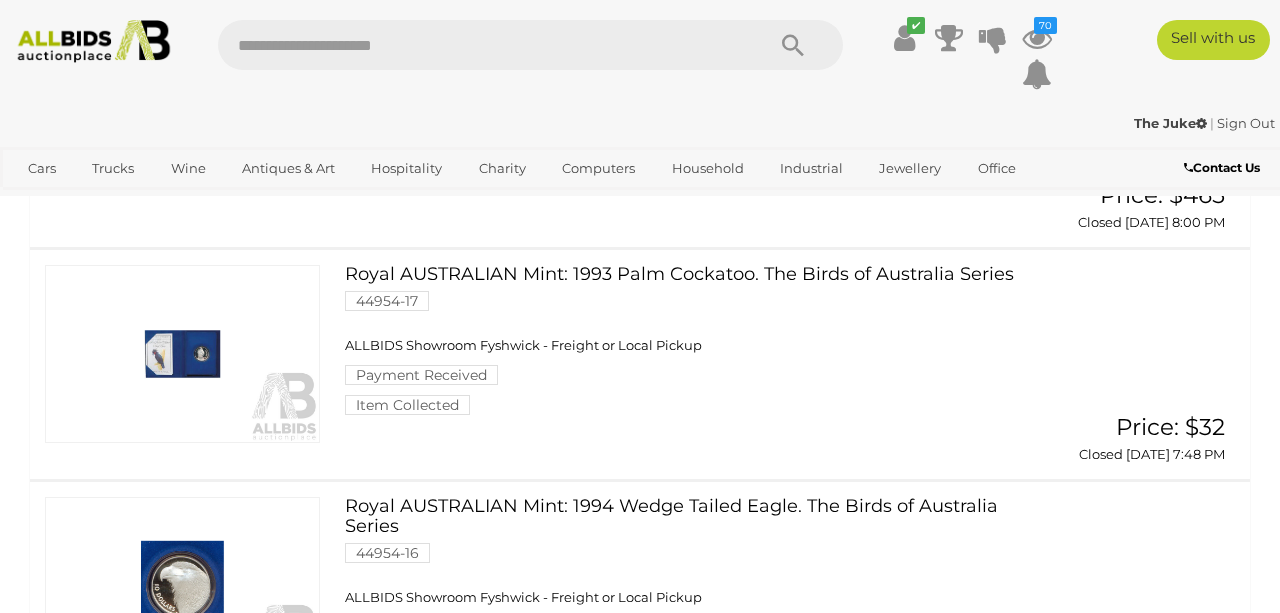 scroll, scrollTop: 1214, scrollLeft: 1, axis: both 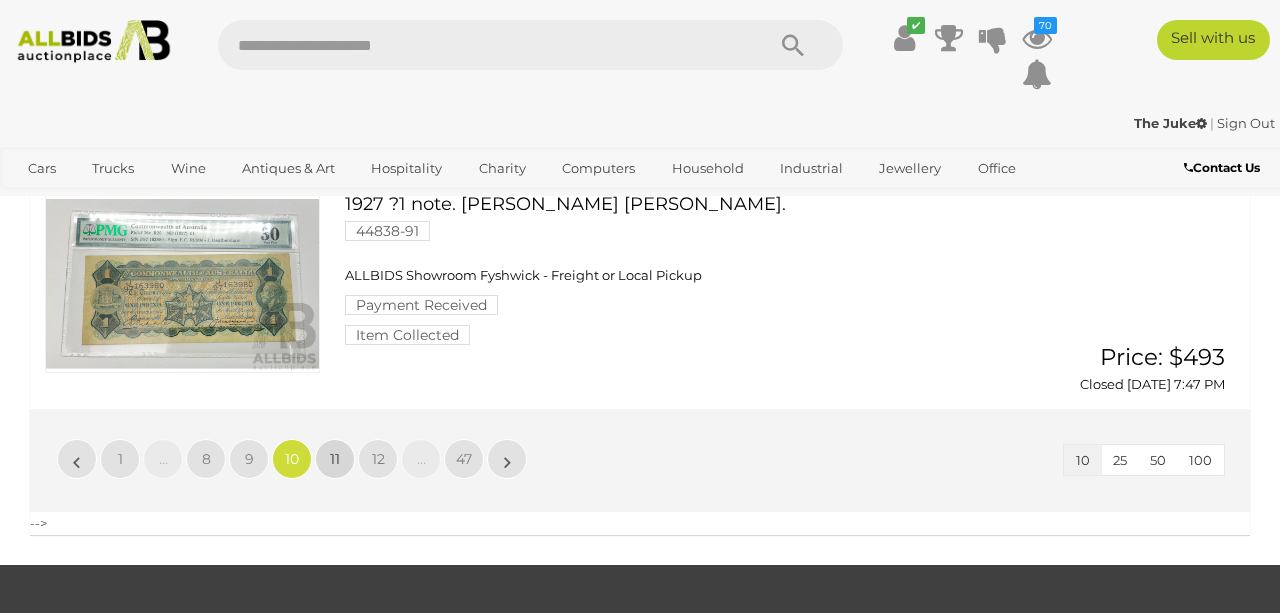 click on "11" at bounding box center [335, 459] 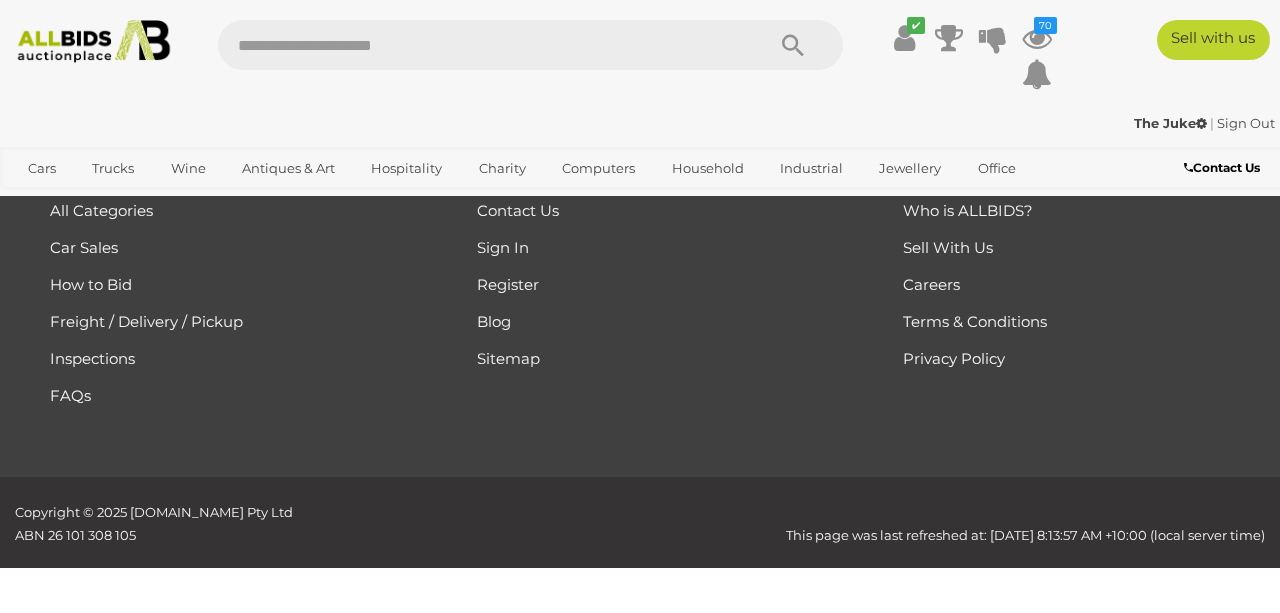 scroll, scrollTop: 0, scrollLeft: 0, axis: both 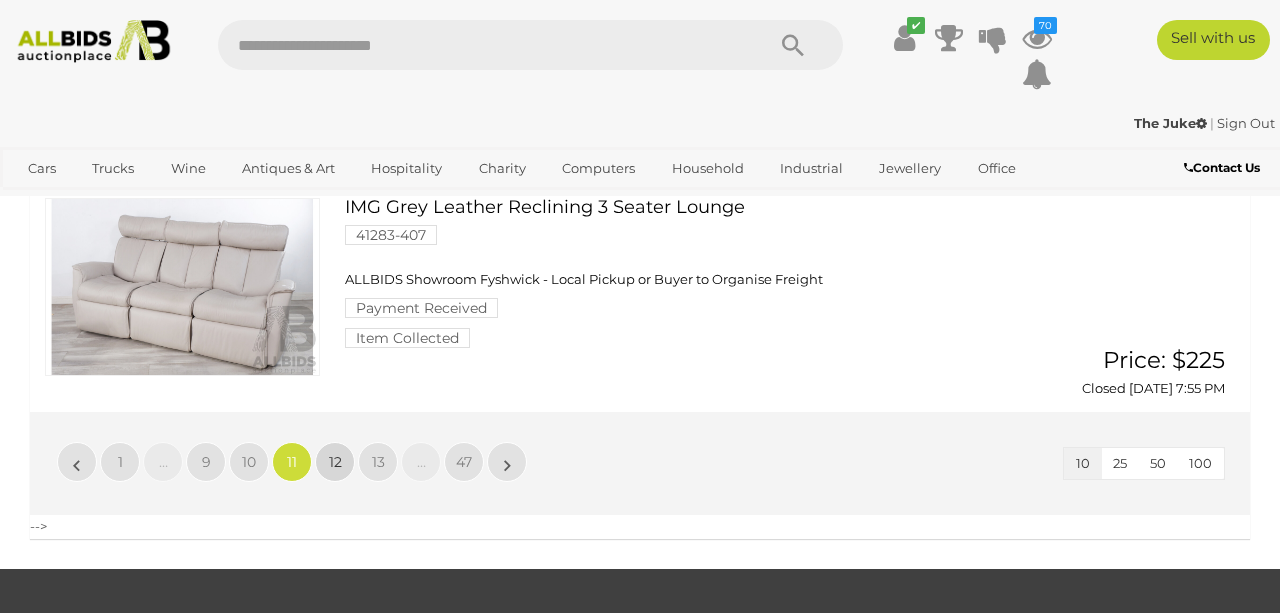click on "12" at bounding box center [335, 462] 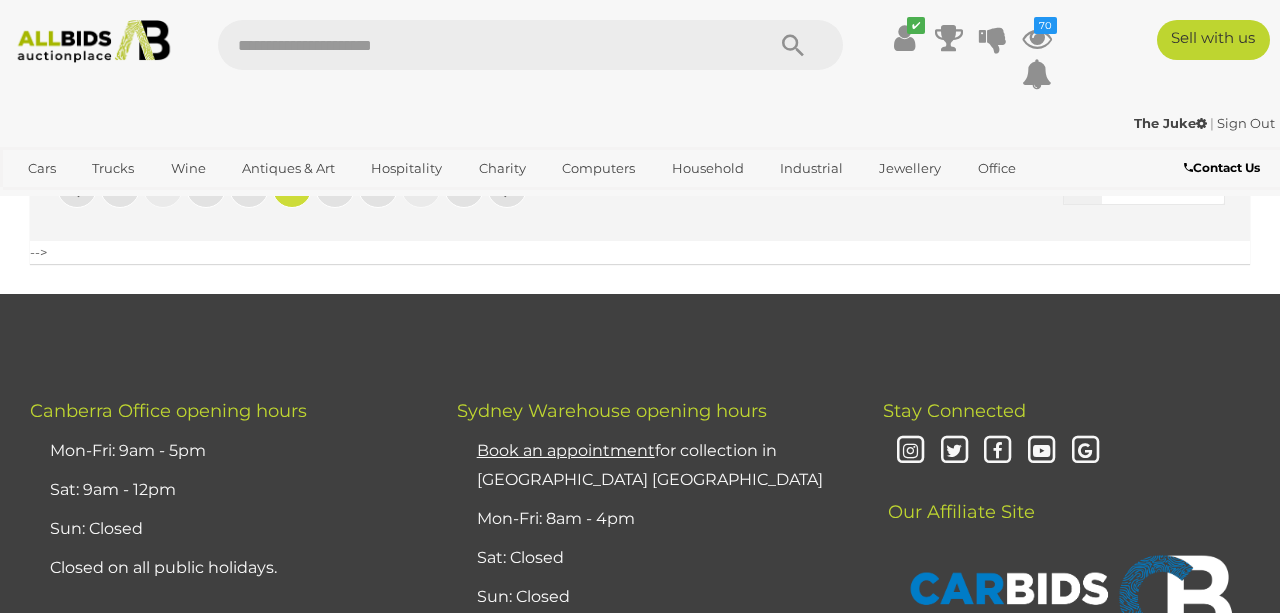 scroll, scrollTop: 2726, scrollLeft: 0, axis: vertical 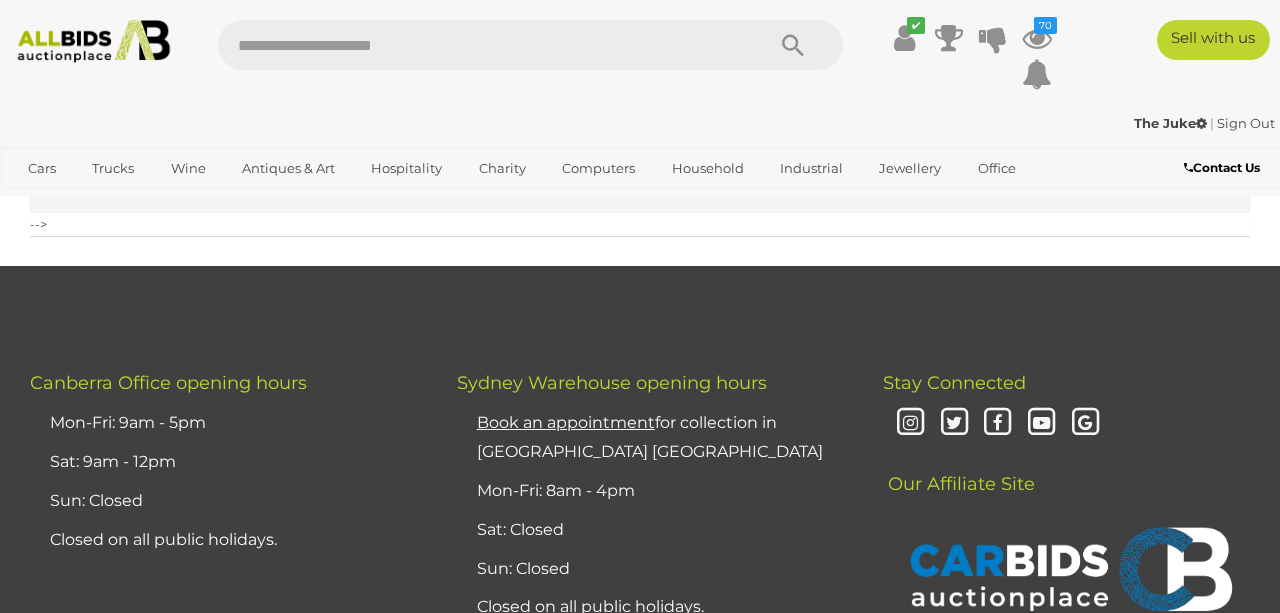 click on "13" at bounding box center [335, 160] 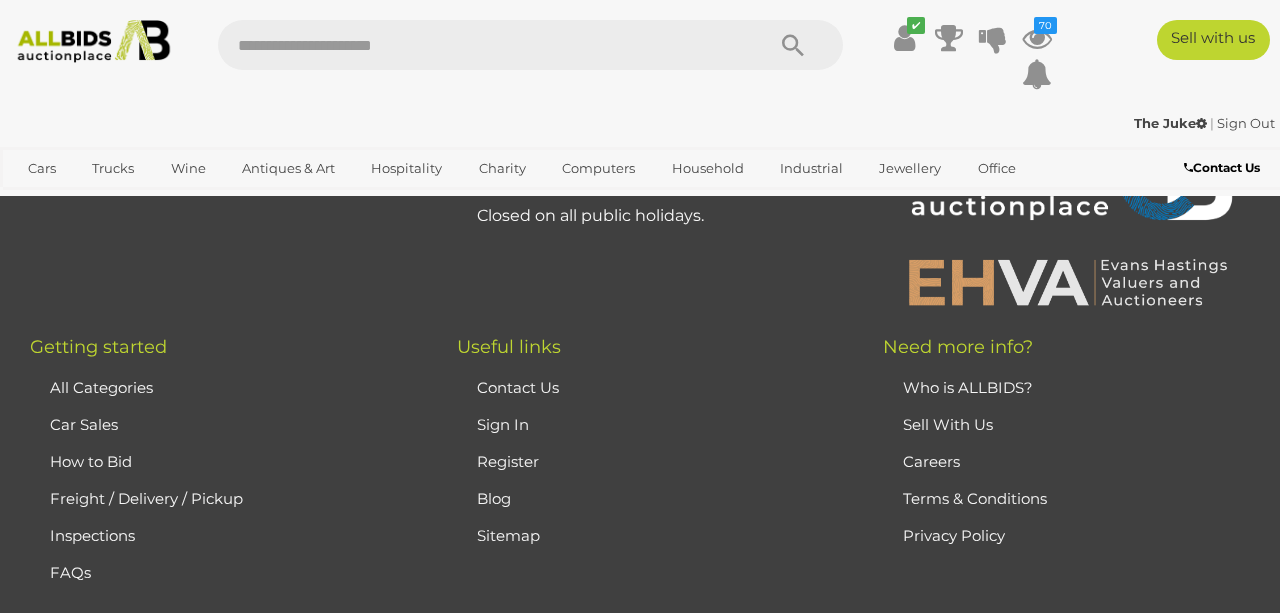 scroll, scrollTop: 3177, scrollLeft: 0, axis: vertical 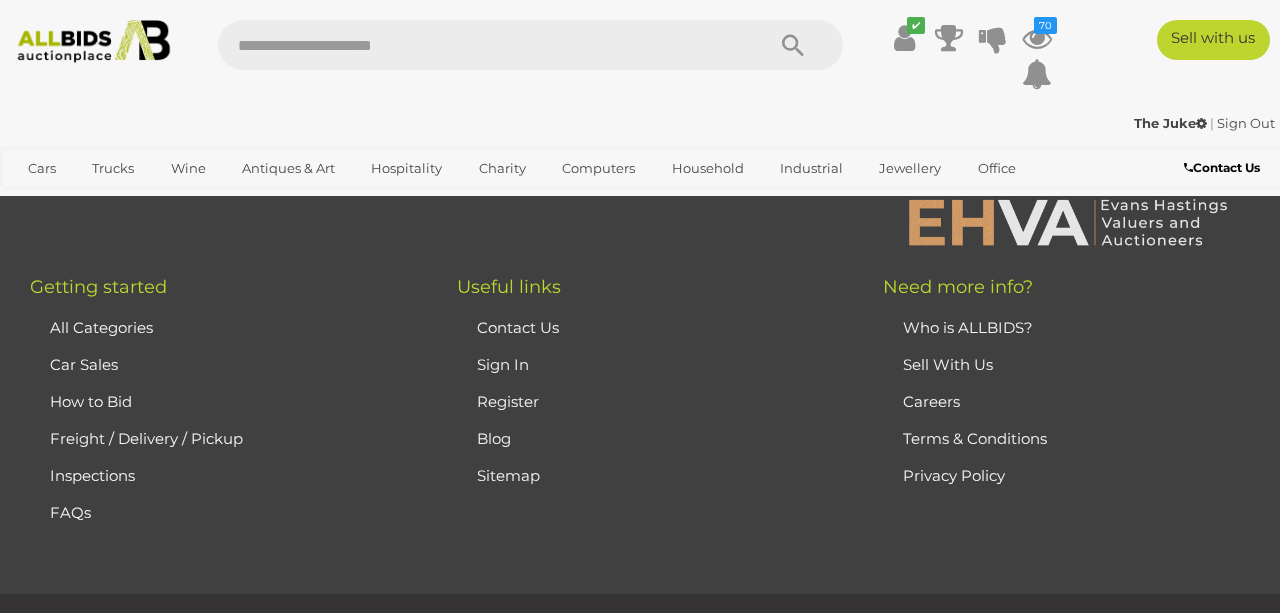click on "14" at bounding box center [335, -291] 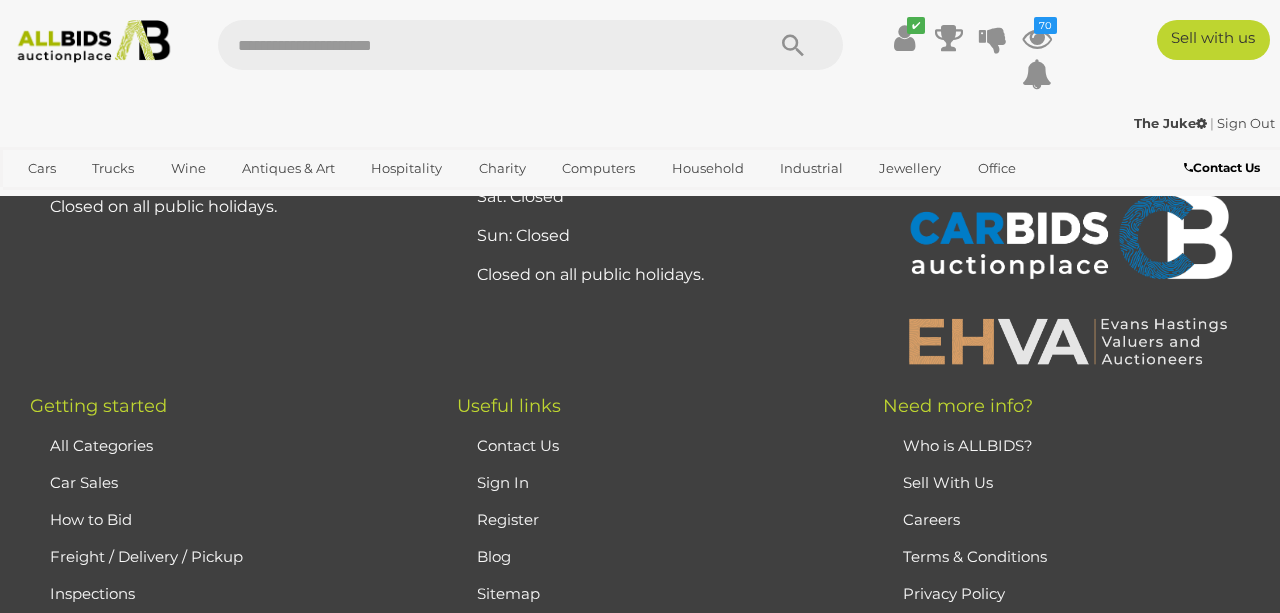 scroll, scrollTop: 3101, scrollLeft: 0, axis: vertical 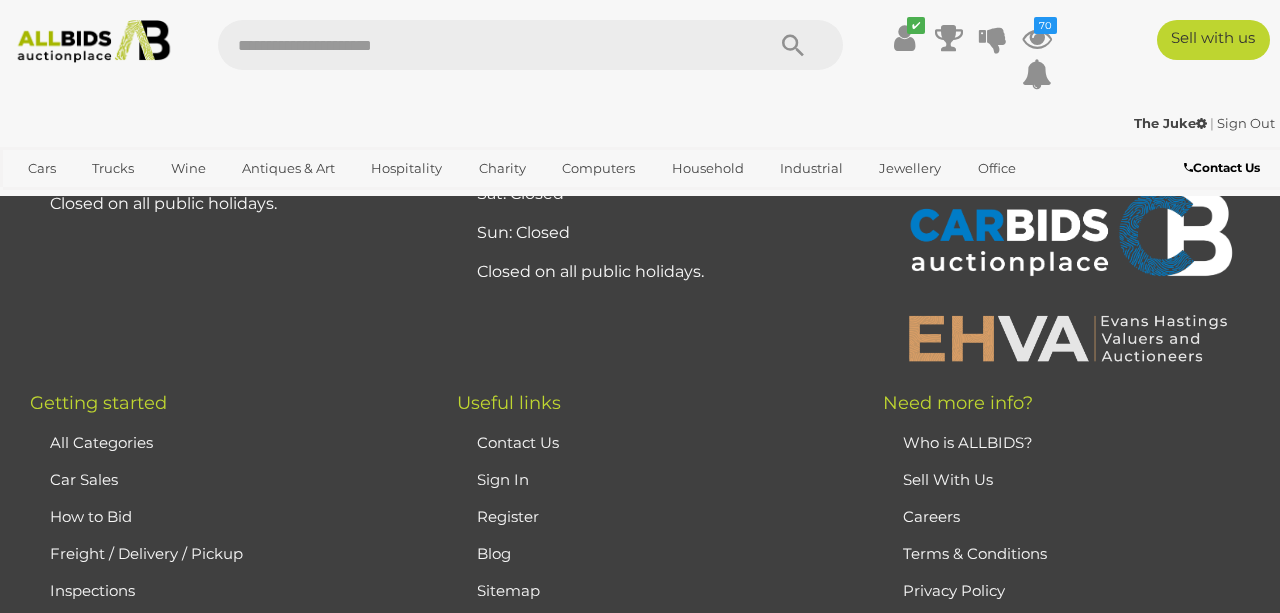 click on "15" at bounding box center (335, -176) 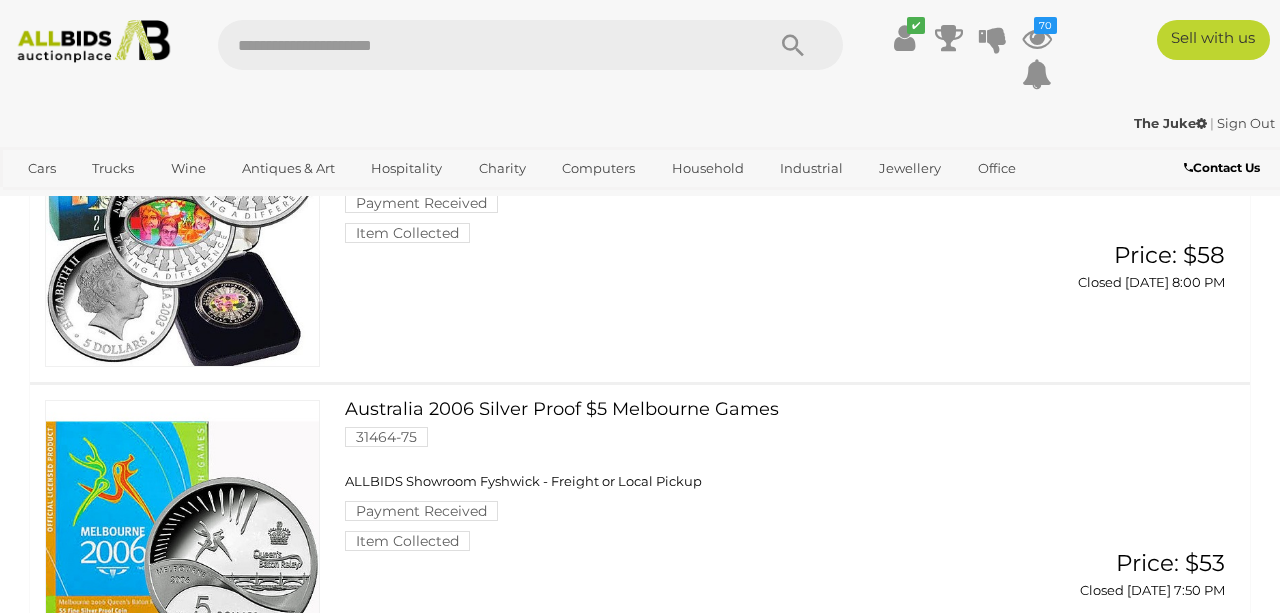 scroll, scrollTop: 1717, scrollLeft: 1, axis: both 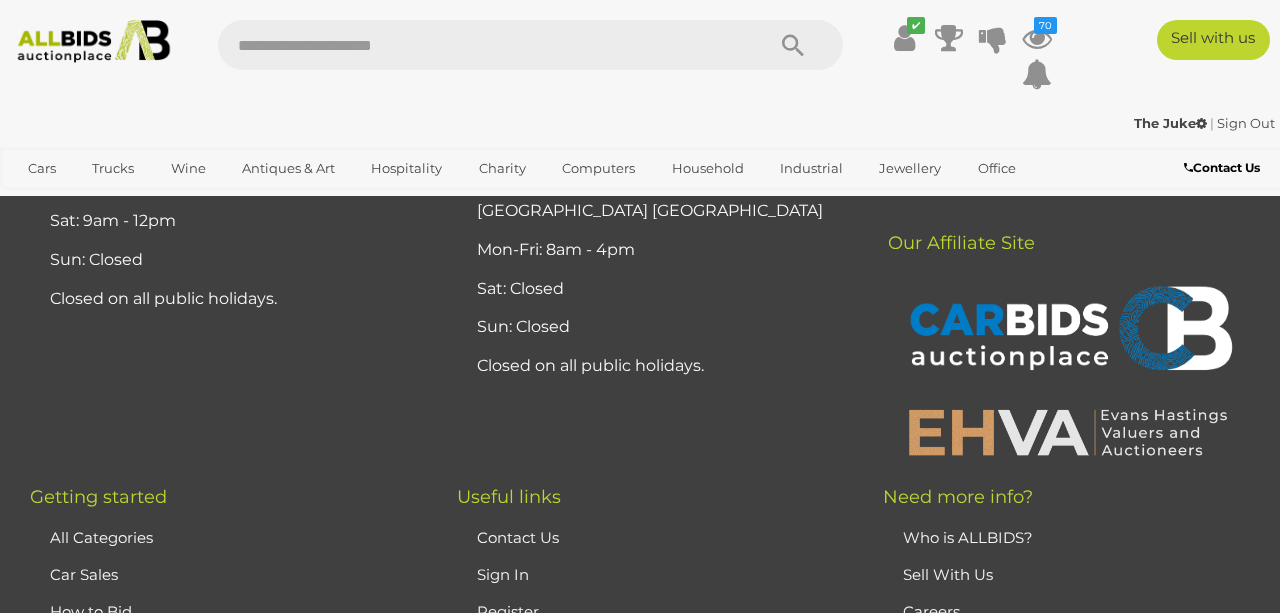click on "16" at bounding box center [335, -81] 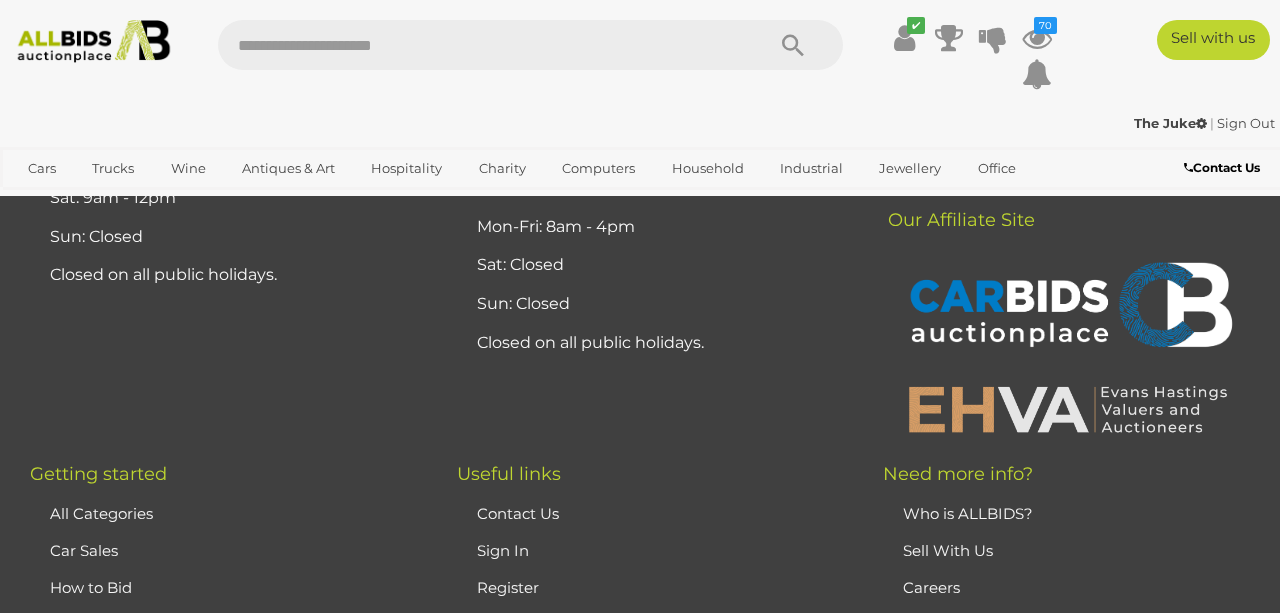 scroll, scrollTop: 2937, scrollLeft: 0, axis: vertical 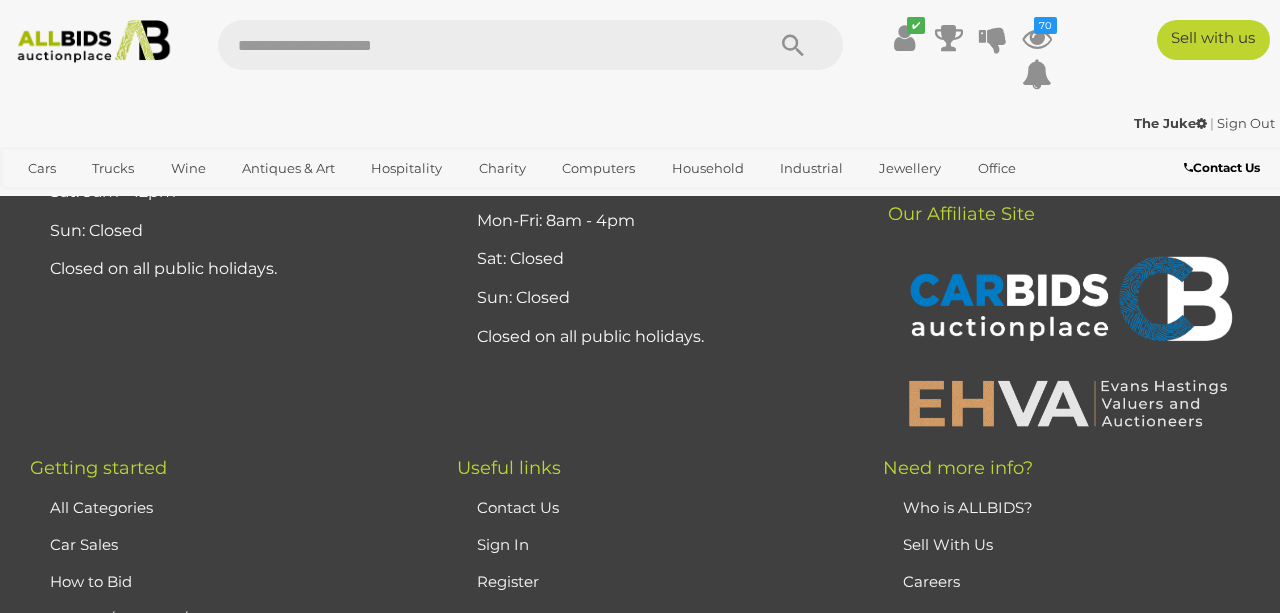 click on "17" at bounding box center (335, -111) 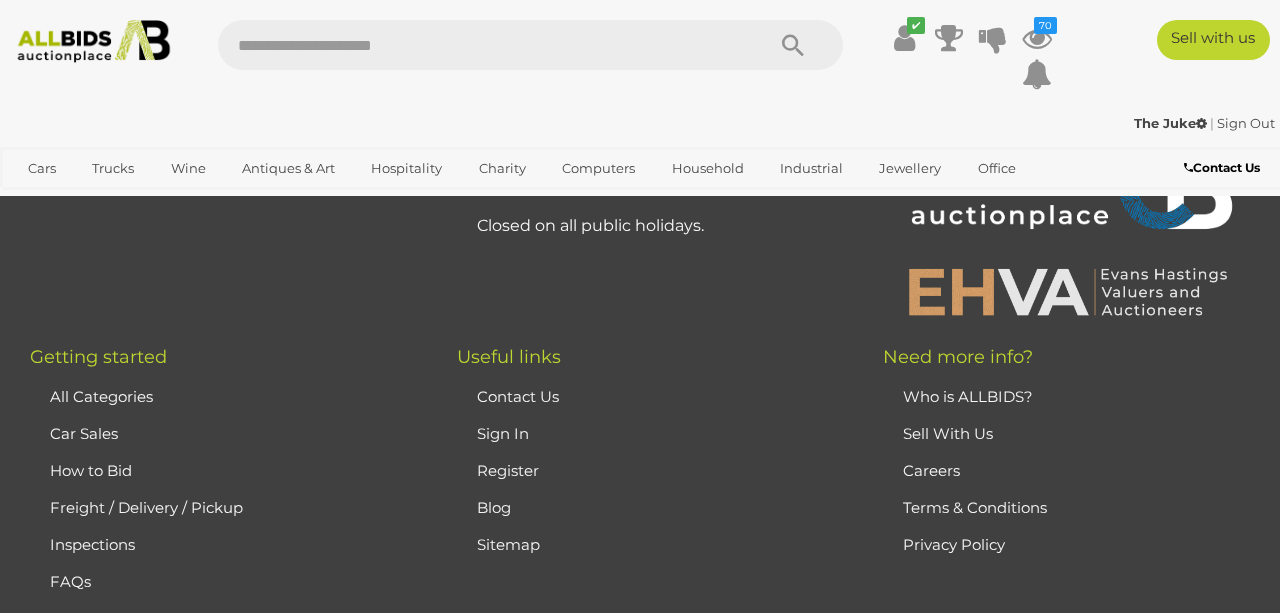 scroll, scrollTop: 3128, scrollLeft: 0, axis: vertical 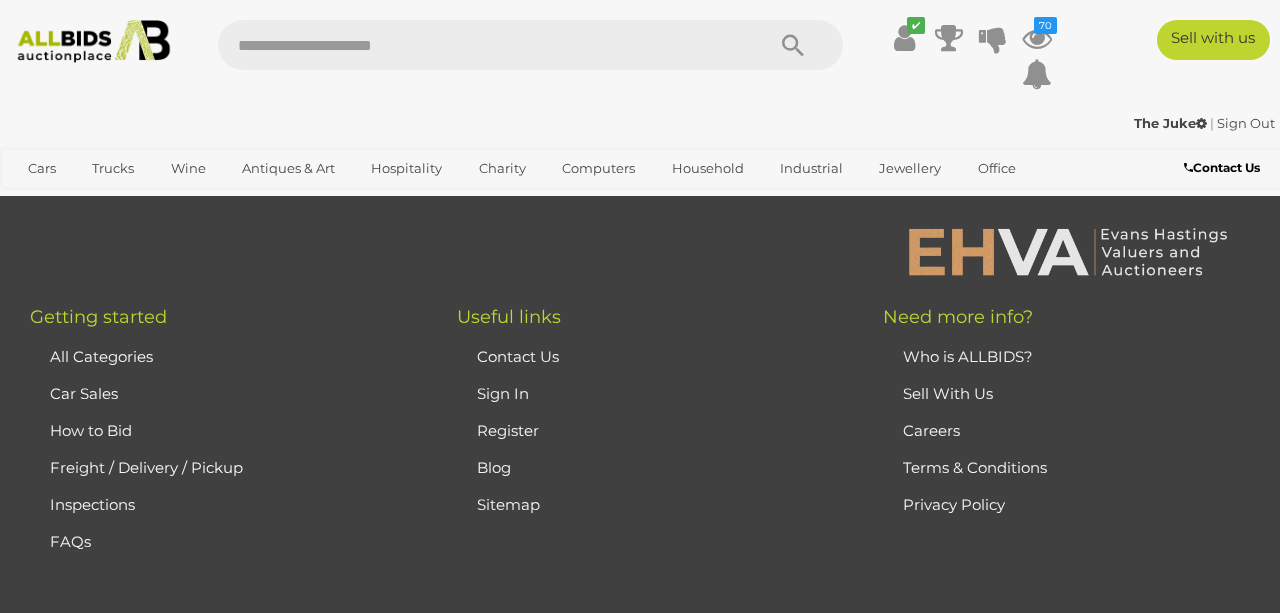 click on "18" at bounding box center [335, -262] 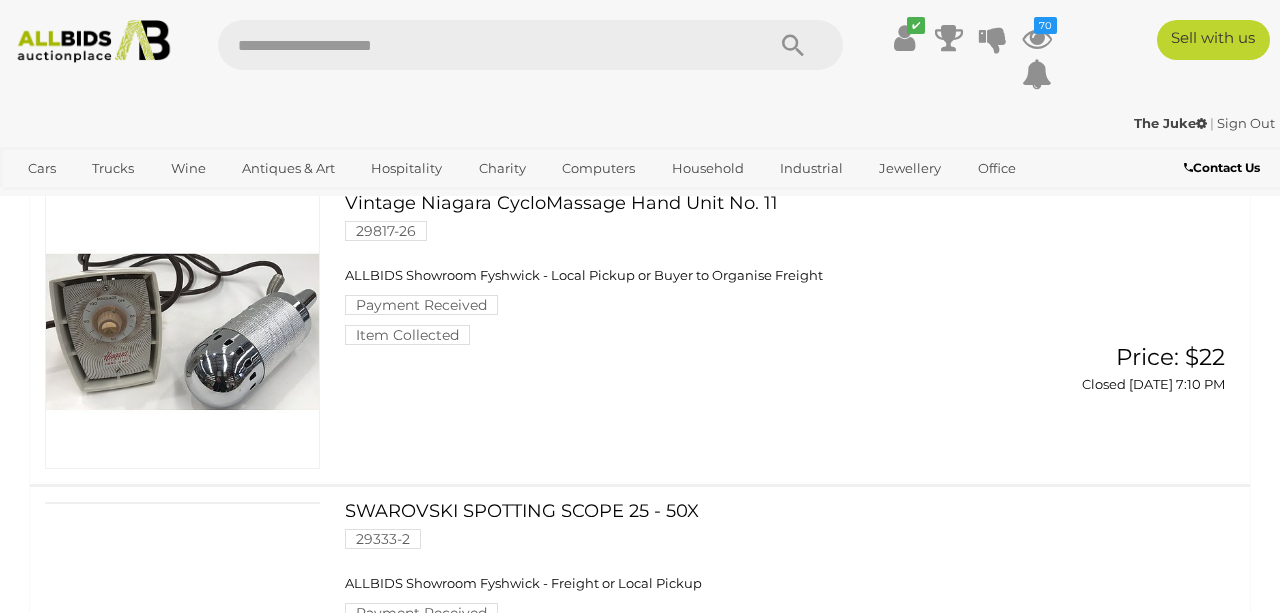 scroll, scrollTop: 1422, scrollLeft: 0, axis: vertical 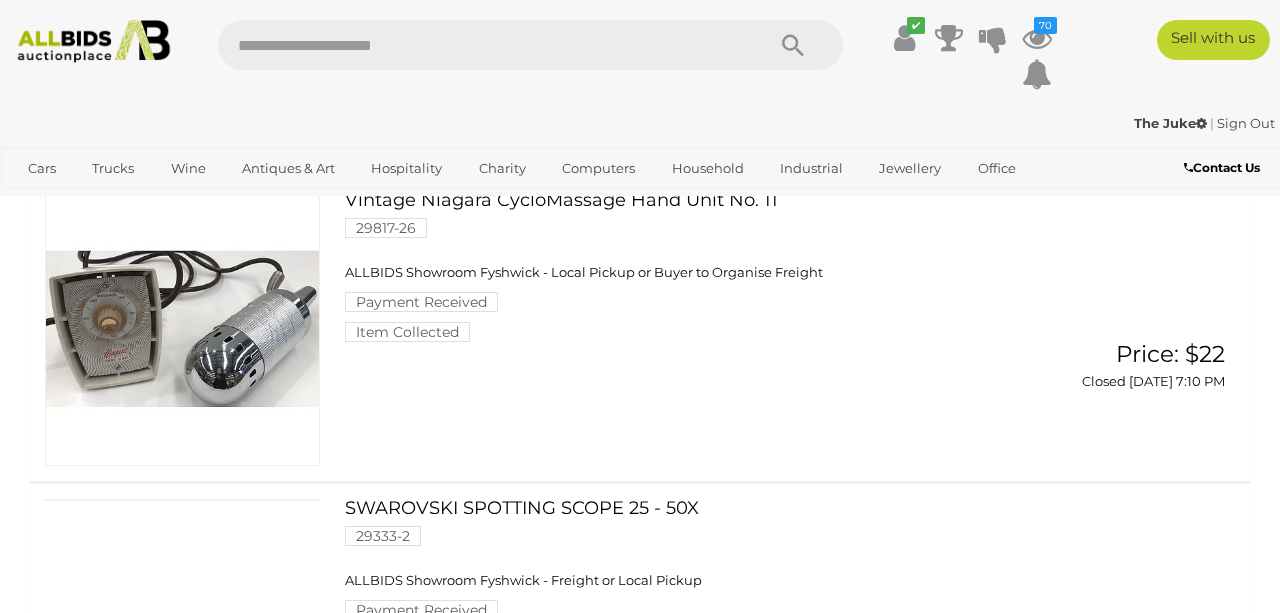 click at bounding box center (183, -40) 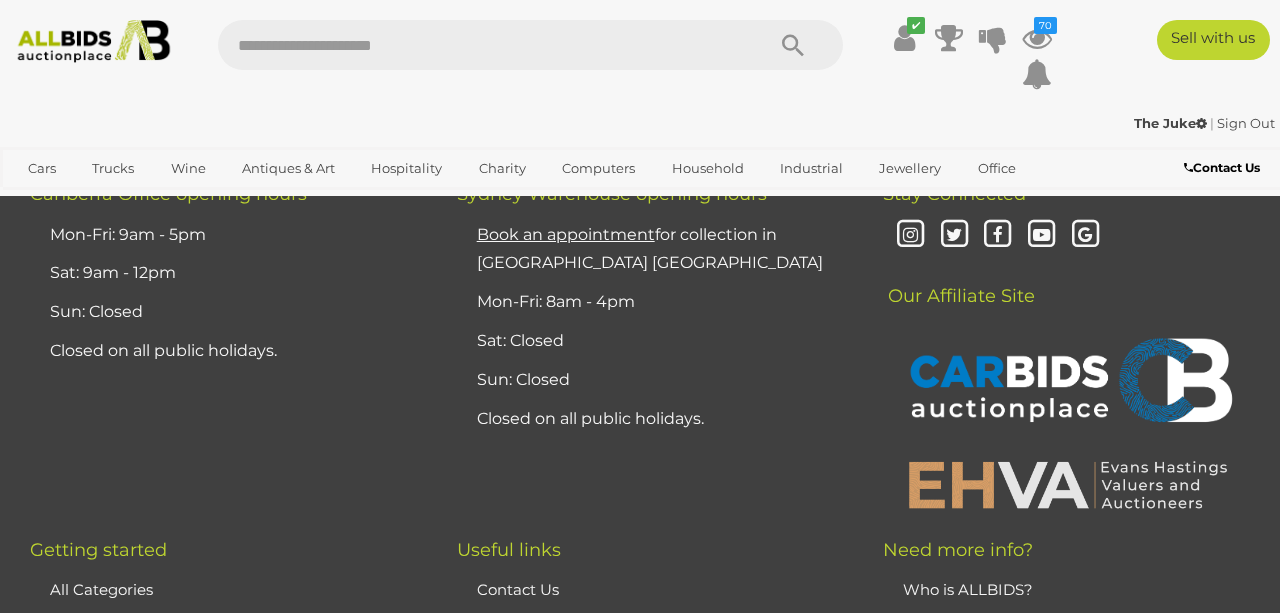 scroll, scrollTop: 2955, scrollLeft: 0, axis: vertical 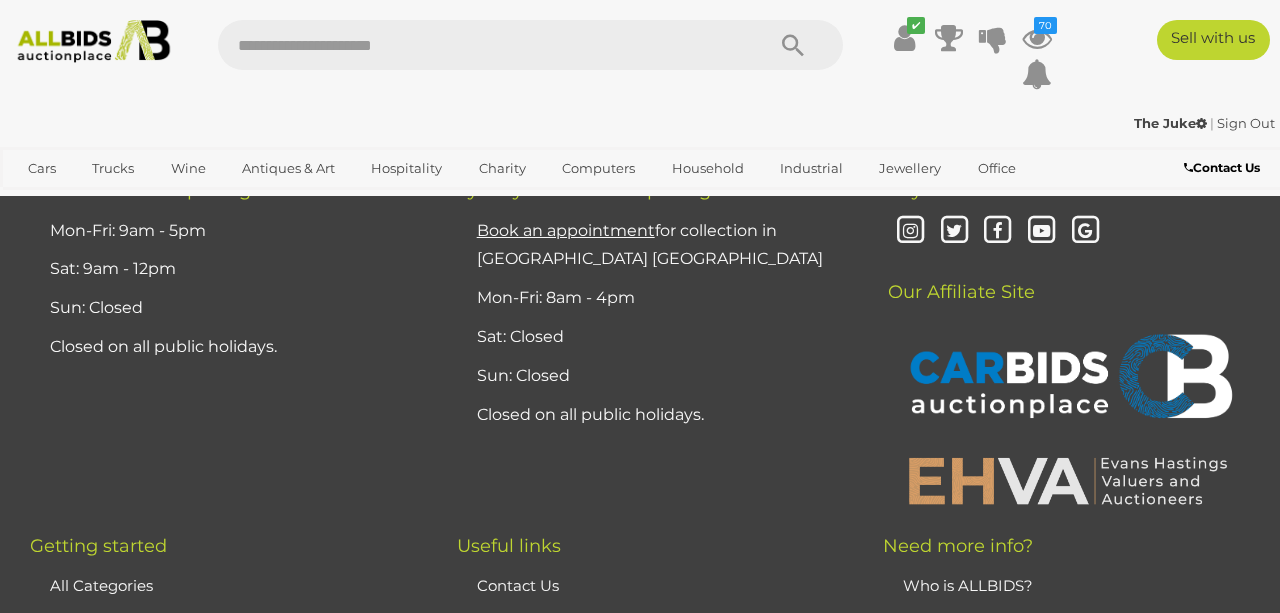 click on "19" at bounding box center (335, -33) 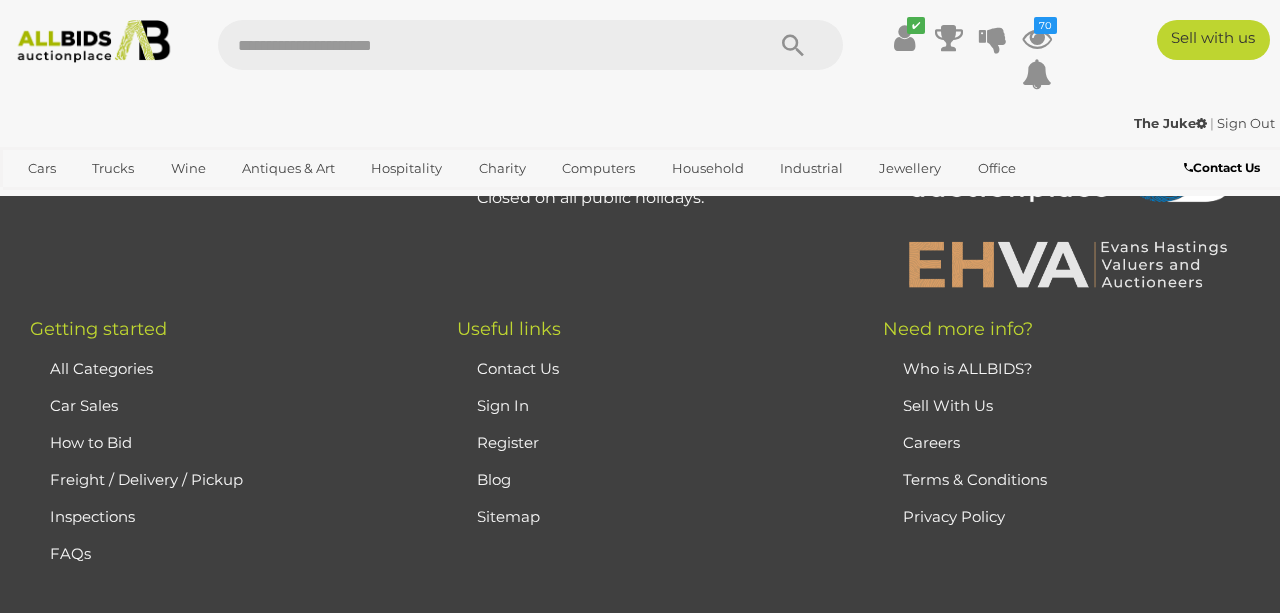scroll, scrollTop: 3213, scrollLeft: 0, axis: vertical 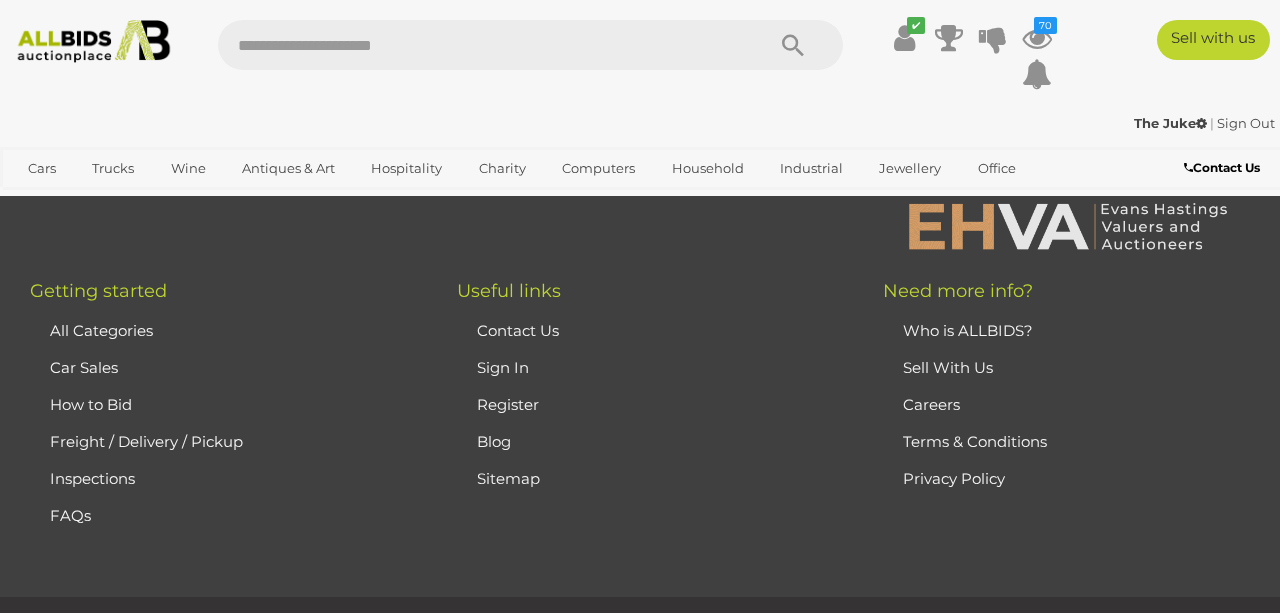 click on "20" at bounding box center (335, -288) 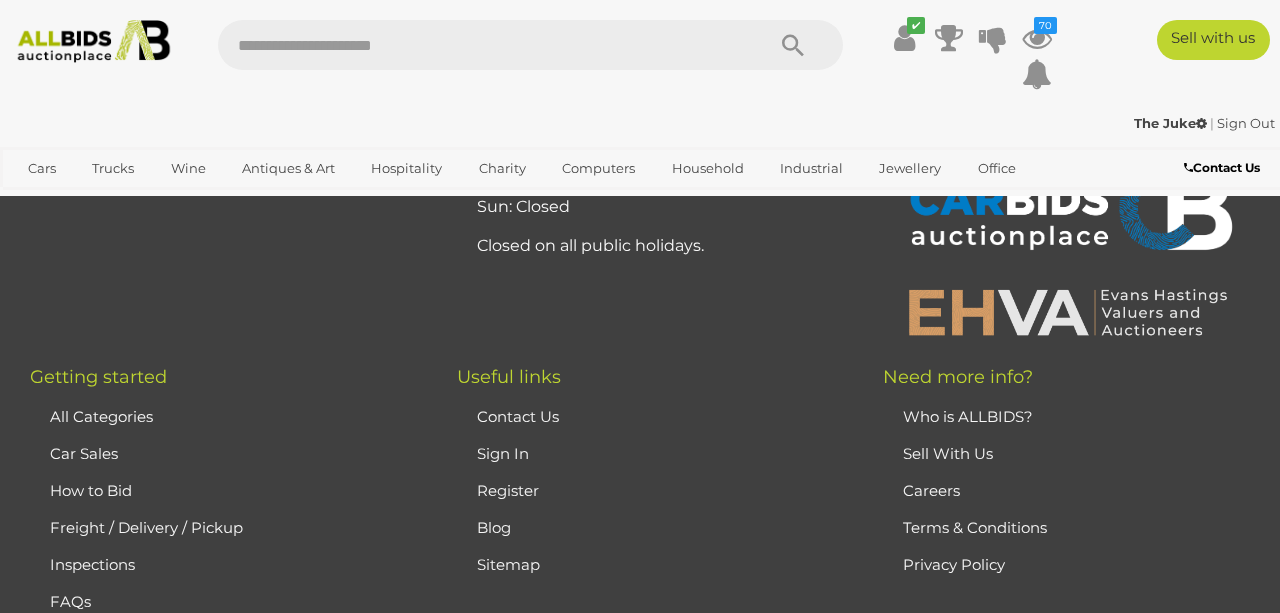 scroll, scrollTop: 3137, scrollLeft: 0, axis: vertical 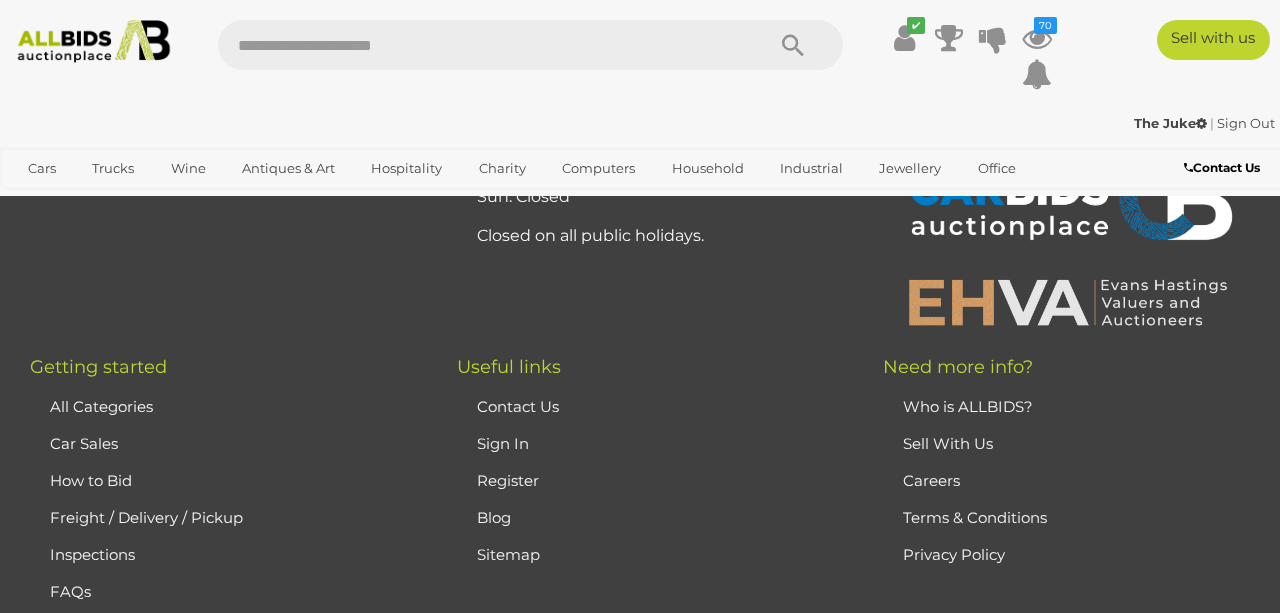 click on "21" at bounding box center [335, -212] 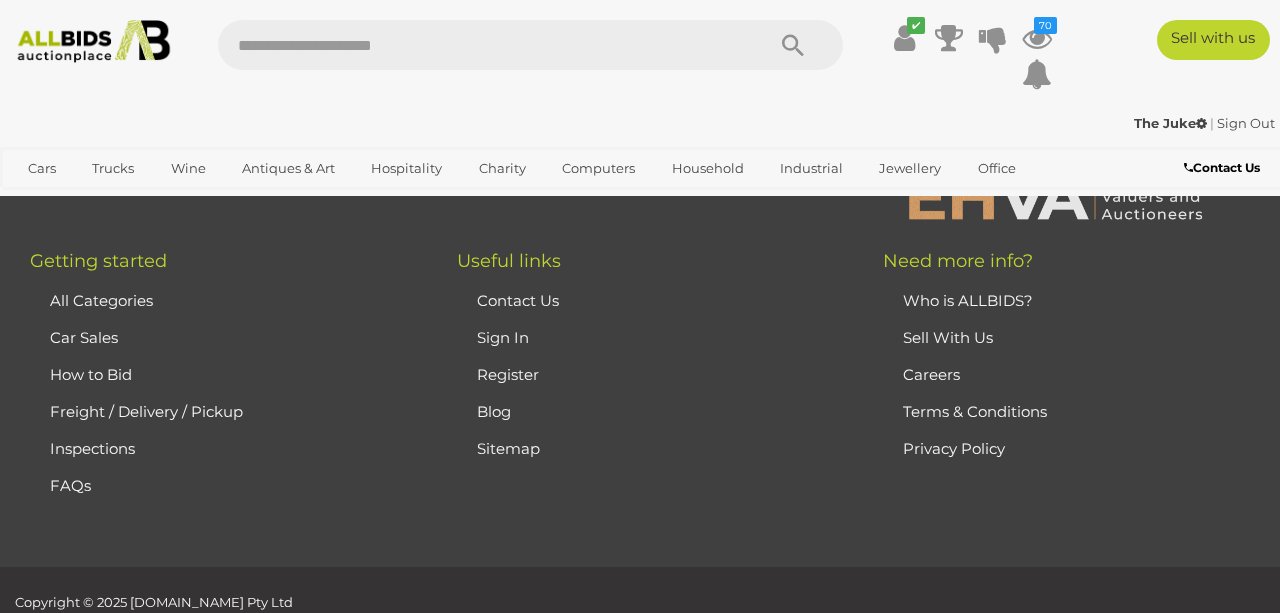 scroll, scrollTop: 3159, scrollLeft: 0, axis: vertical 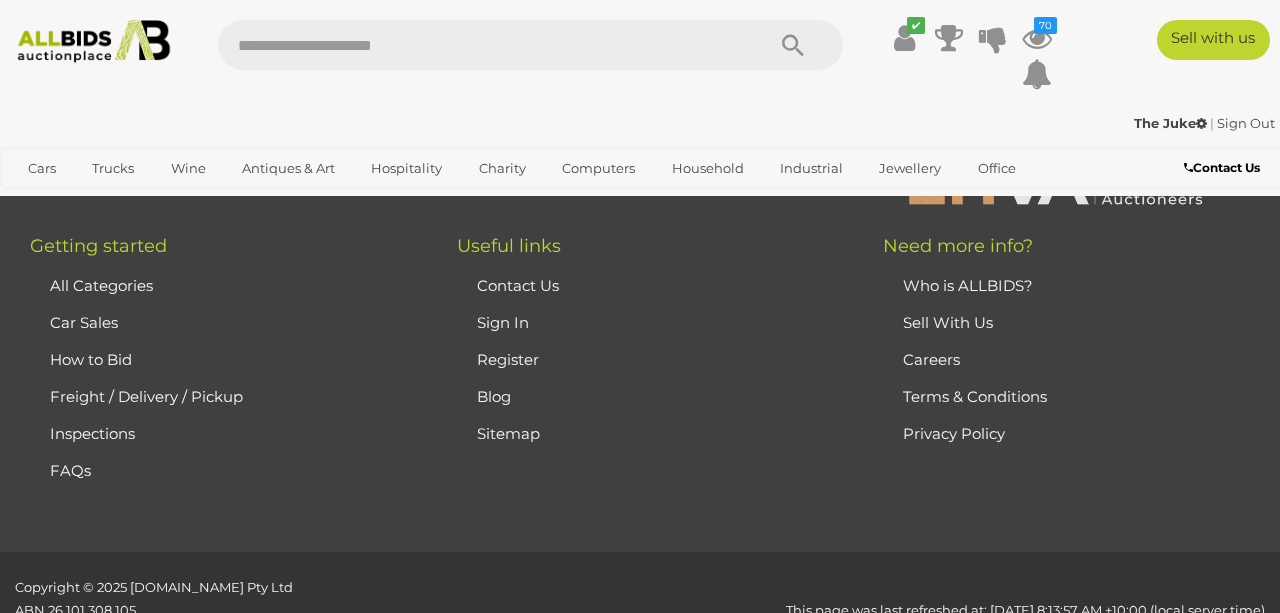 click on "22" at bounding box center [335, -333] 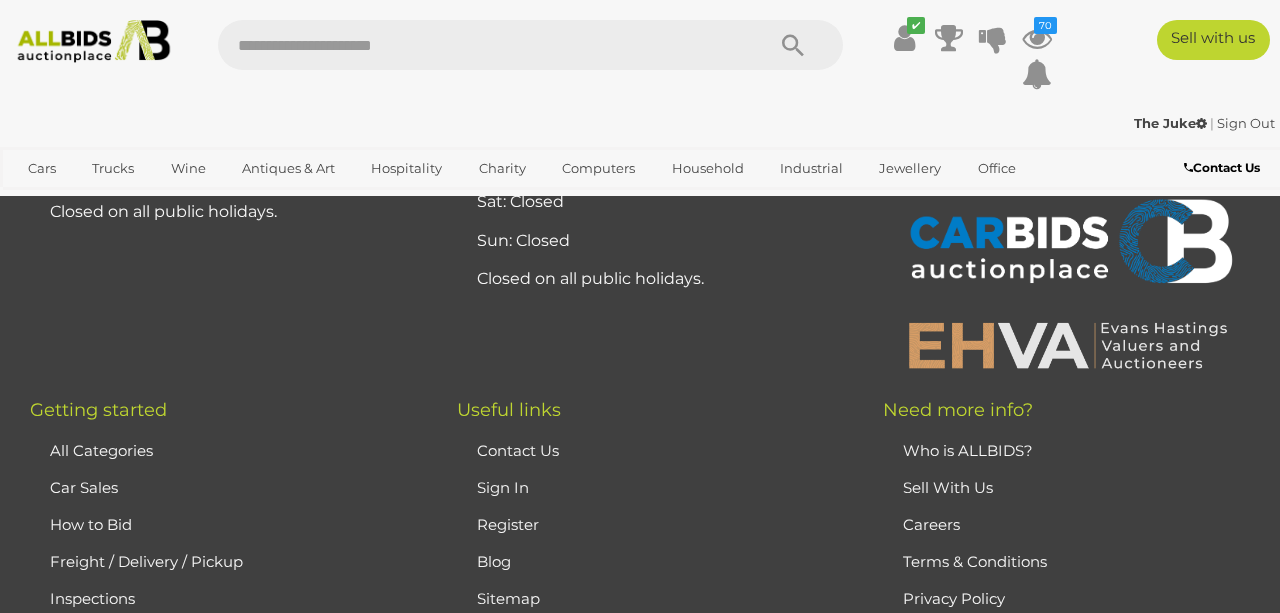 scroll, scrollTop: 3079, scrollLeft: 0, axis: vertical 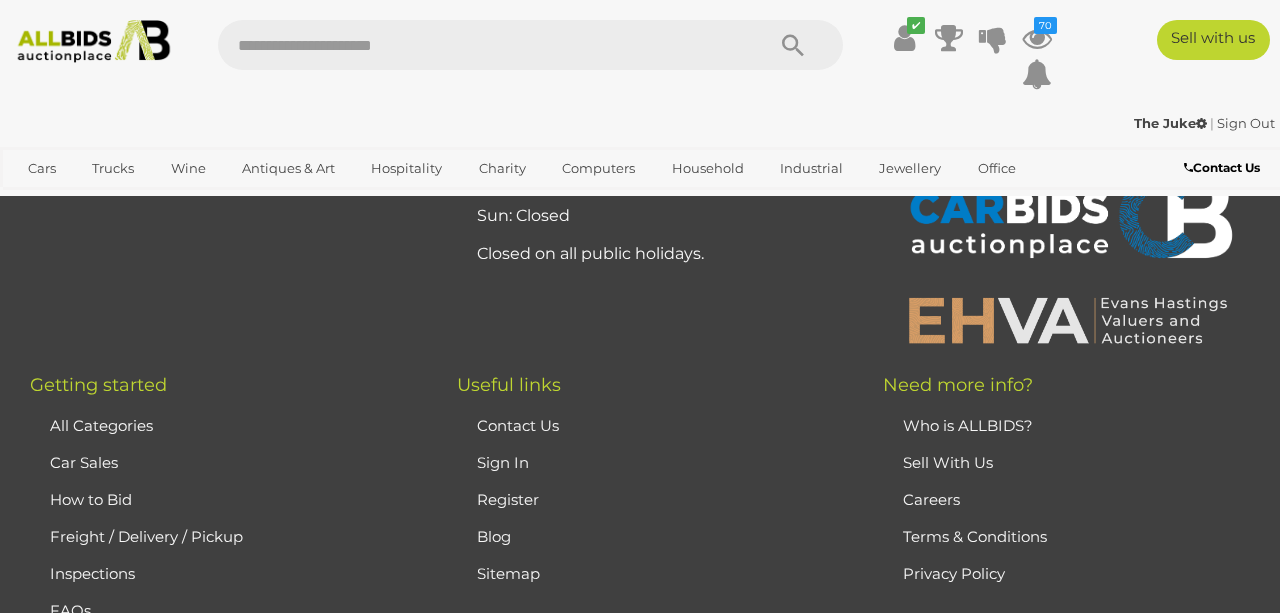 click on "23" at bounding box center [335, -193] 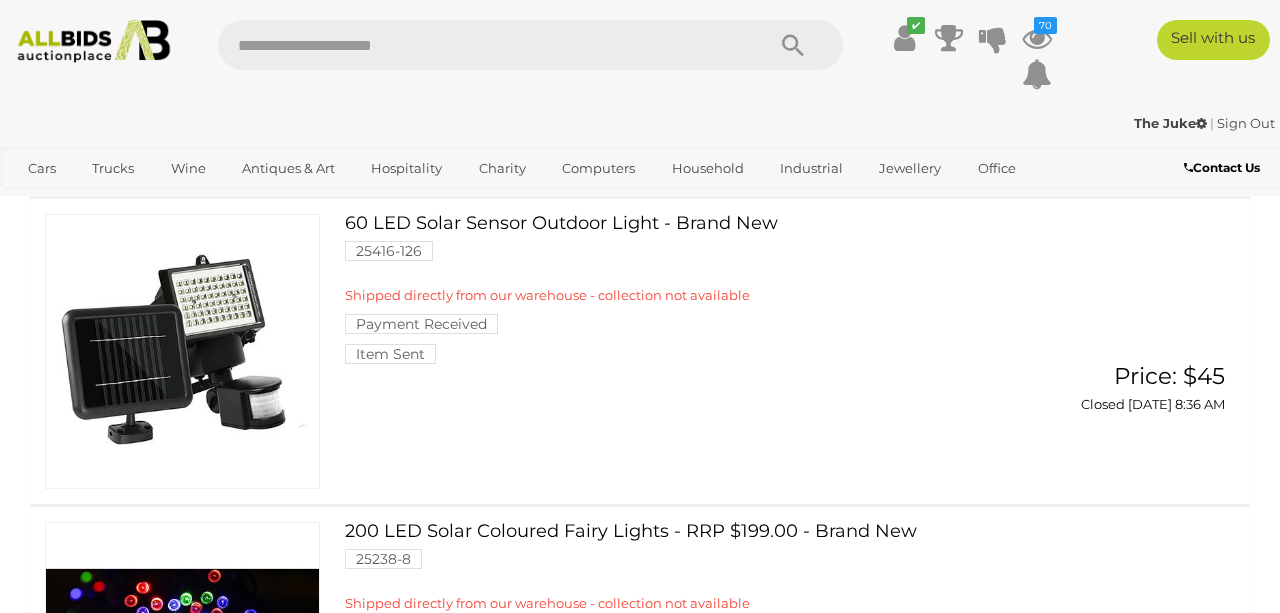 scroll, scrollTop: 0, scrollLeft: 0, axis: both 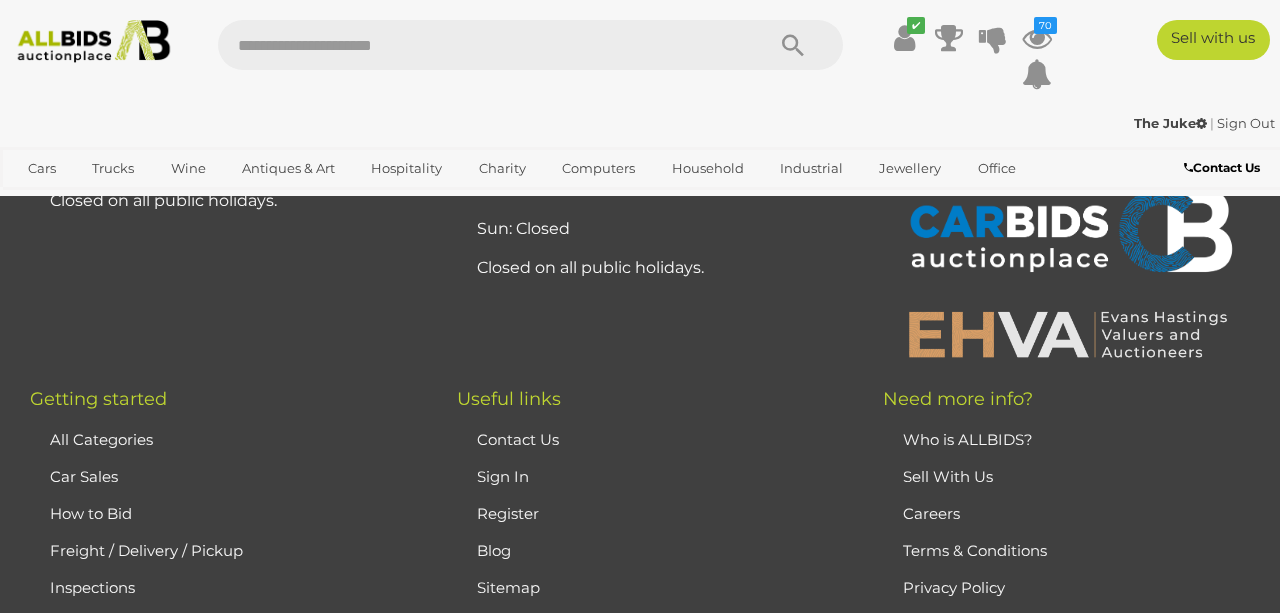 click on "24" at bounding box center [335, -179] 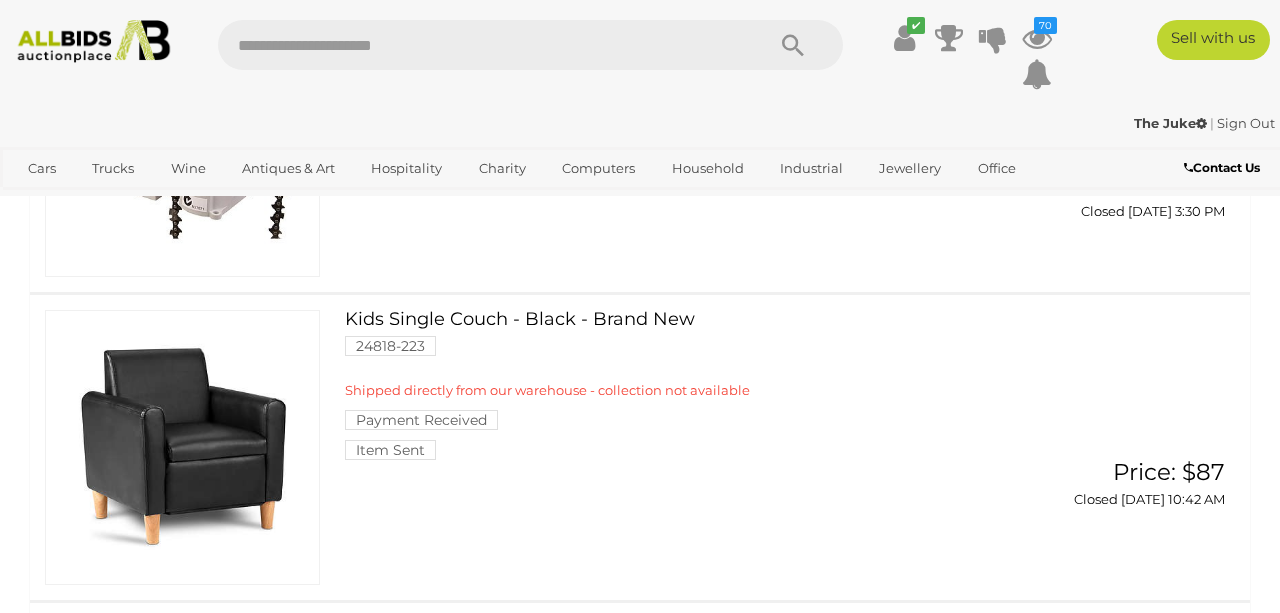 scroll, scrollTop: 0, scrollLeft: 0, axis: both 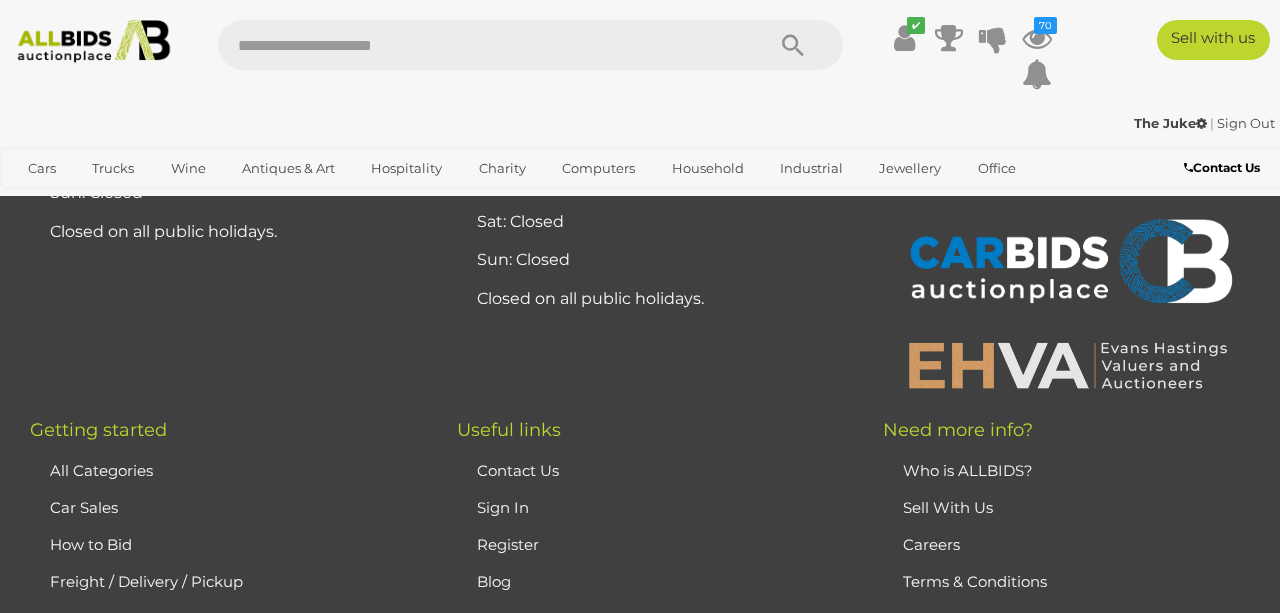 click on "25" at bounding box center (335, -148) 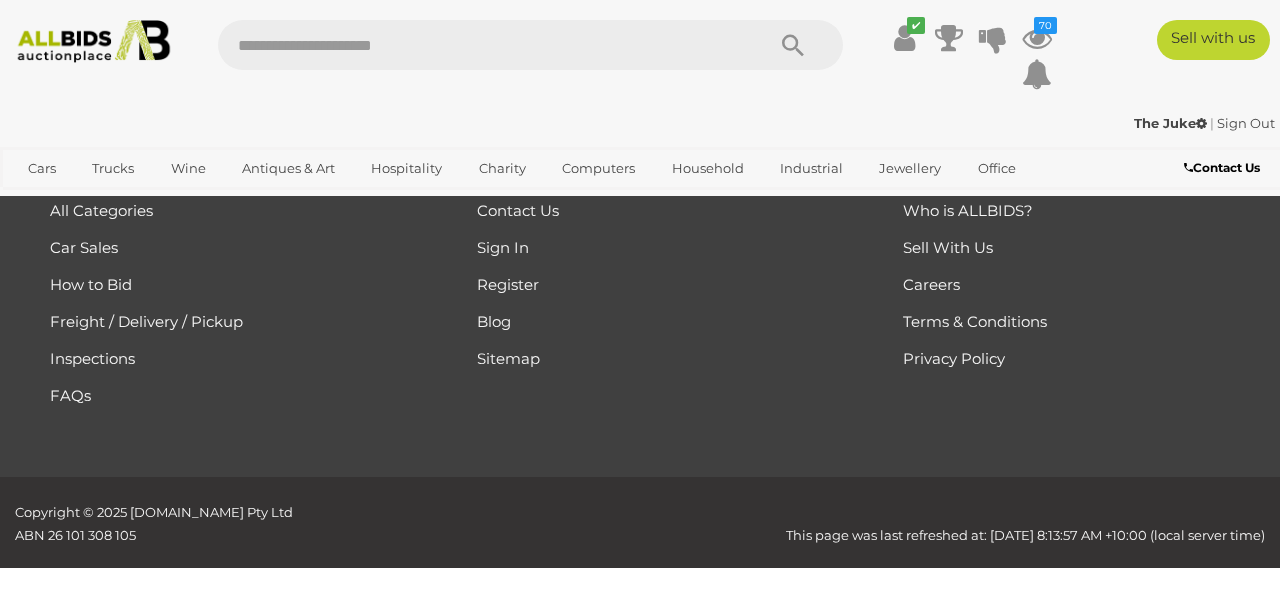 scroll, scrollTop: 0, scrollLeft: 0, axis: both 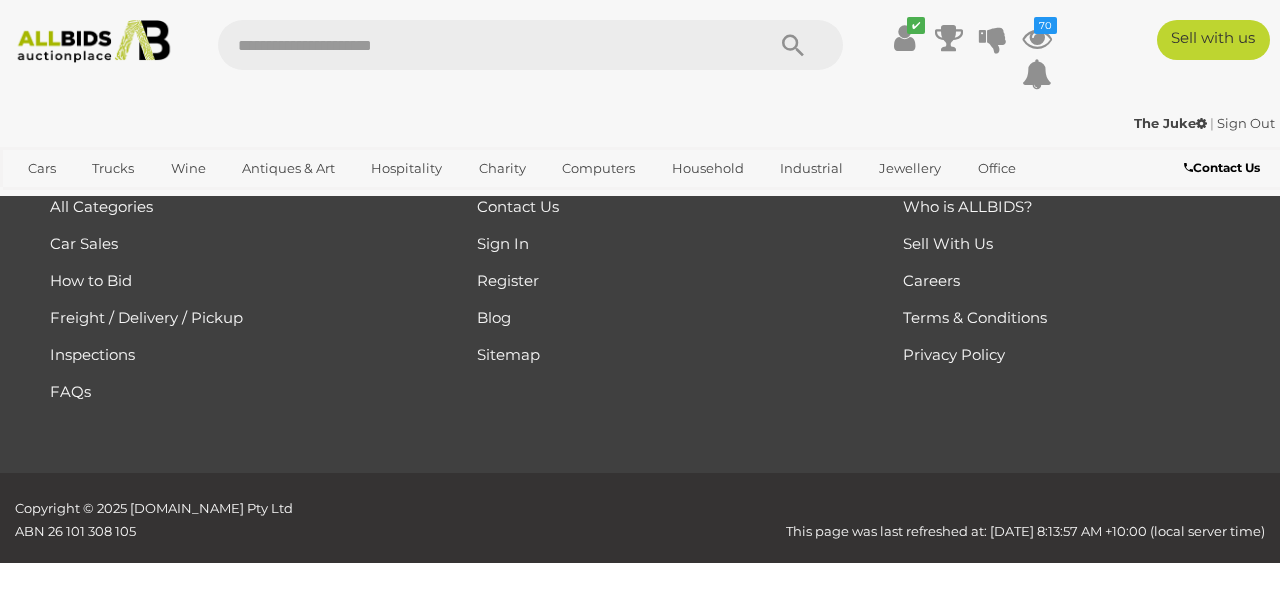 click on "26" at bounding box center [335, -412] 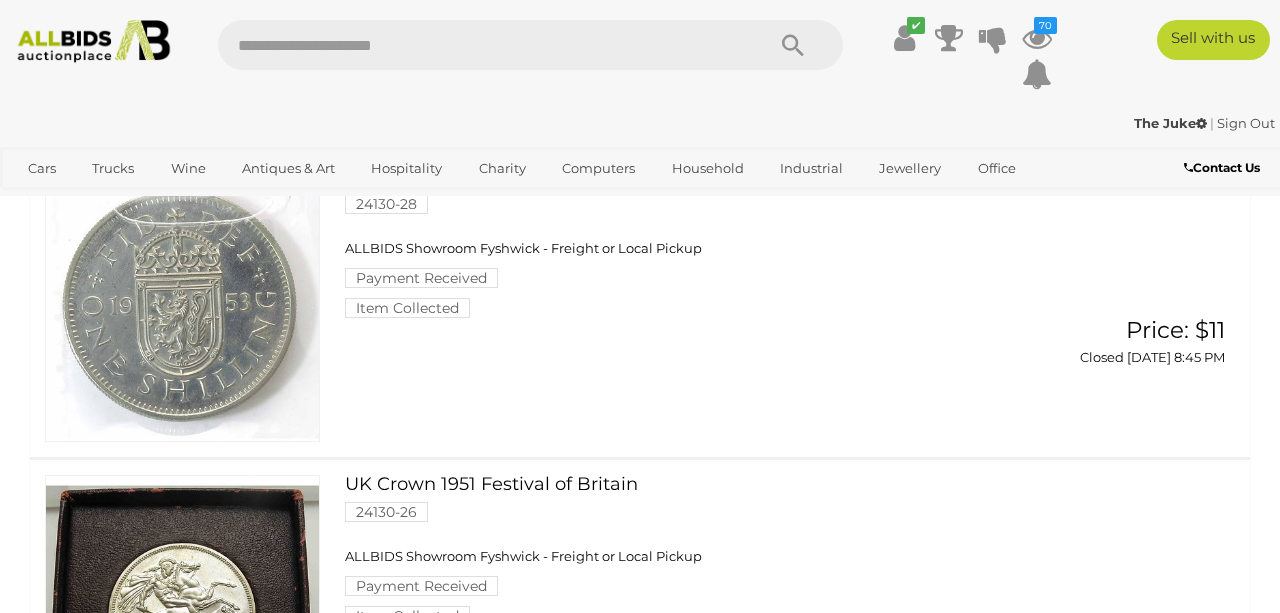 scroll, scrollTop: 1471, scrollLeft: 0, axis: vertical 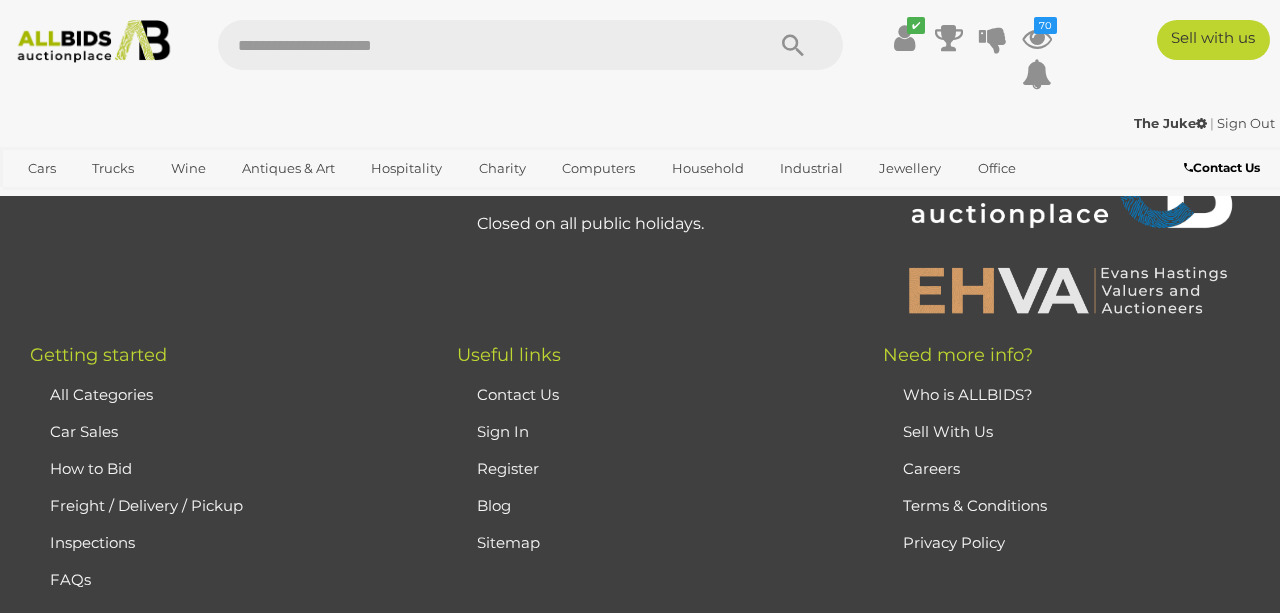 click on "27" at bounding box center (335, -224) 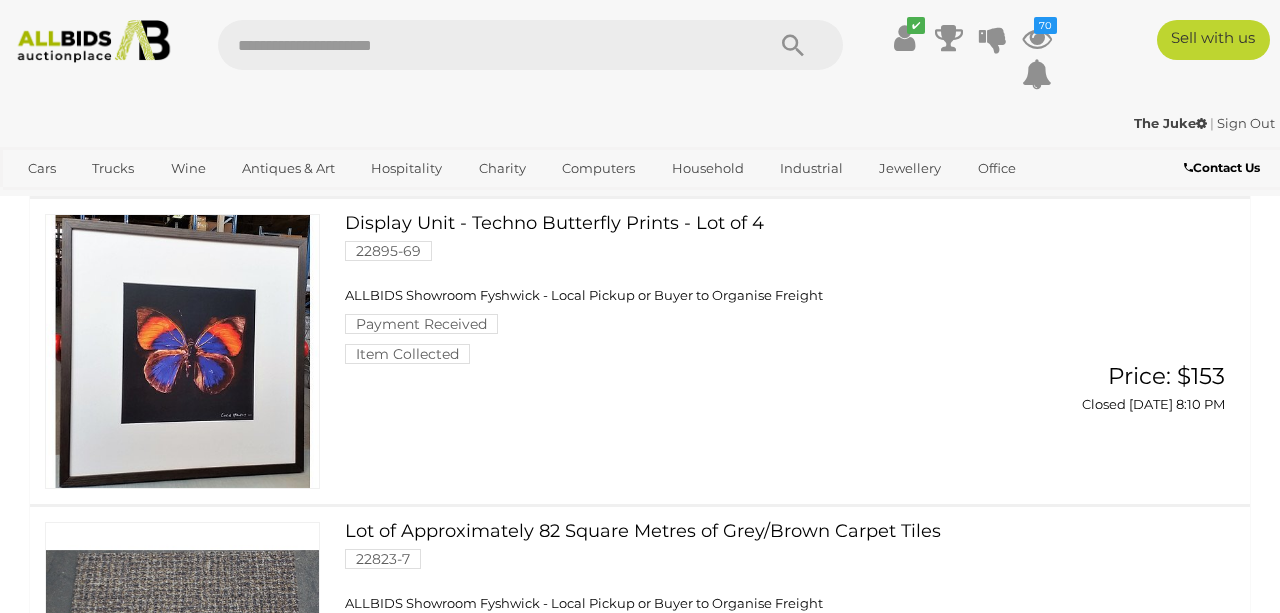 scroll, scrollTop: 0, scrollLeft: 0, axis: both 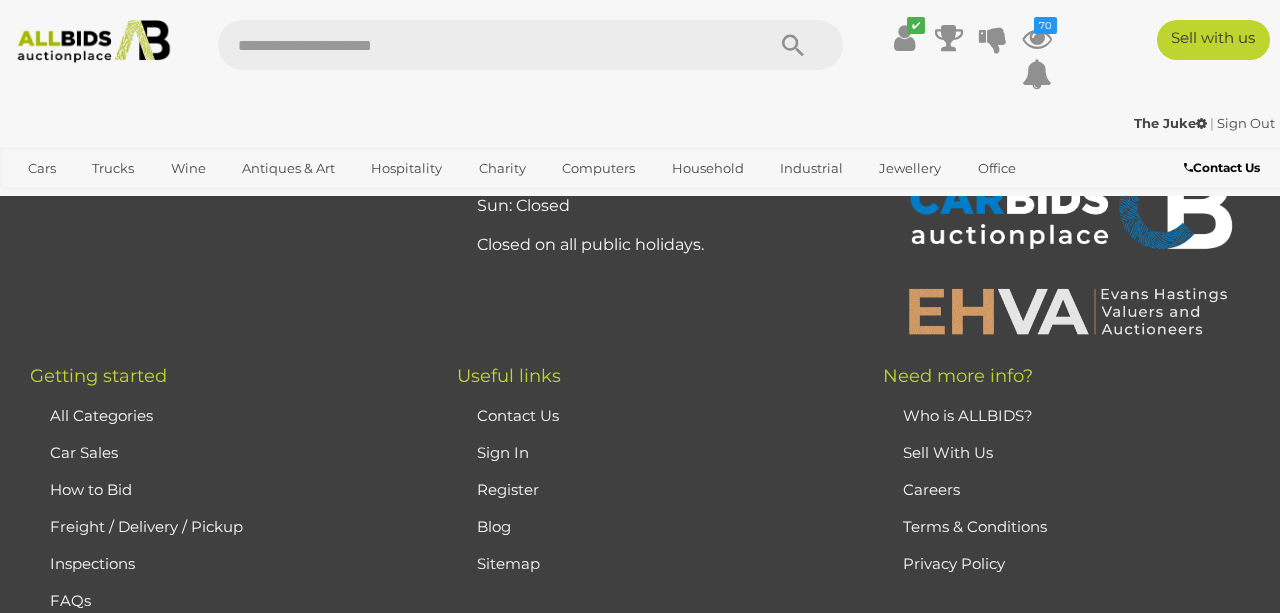click on "28" at bounding box center [335, -203] 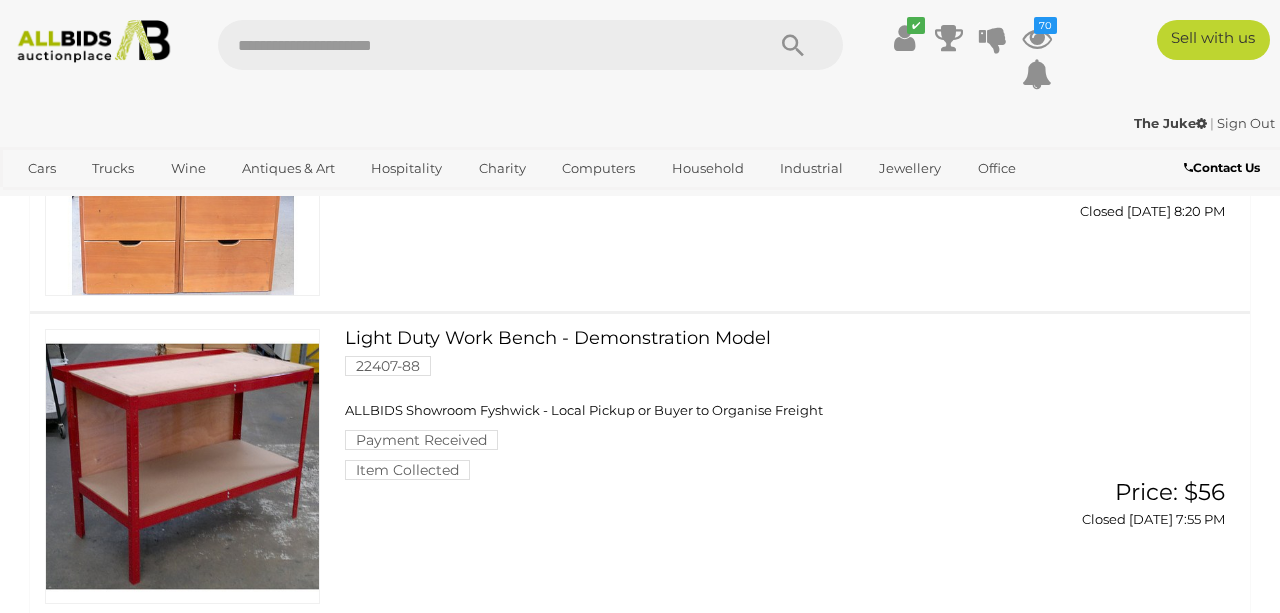 scroll, scrollTop: 0, scrollLeft: 0, axis: both 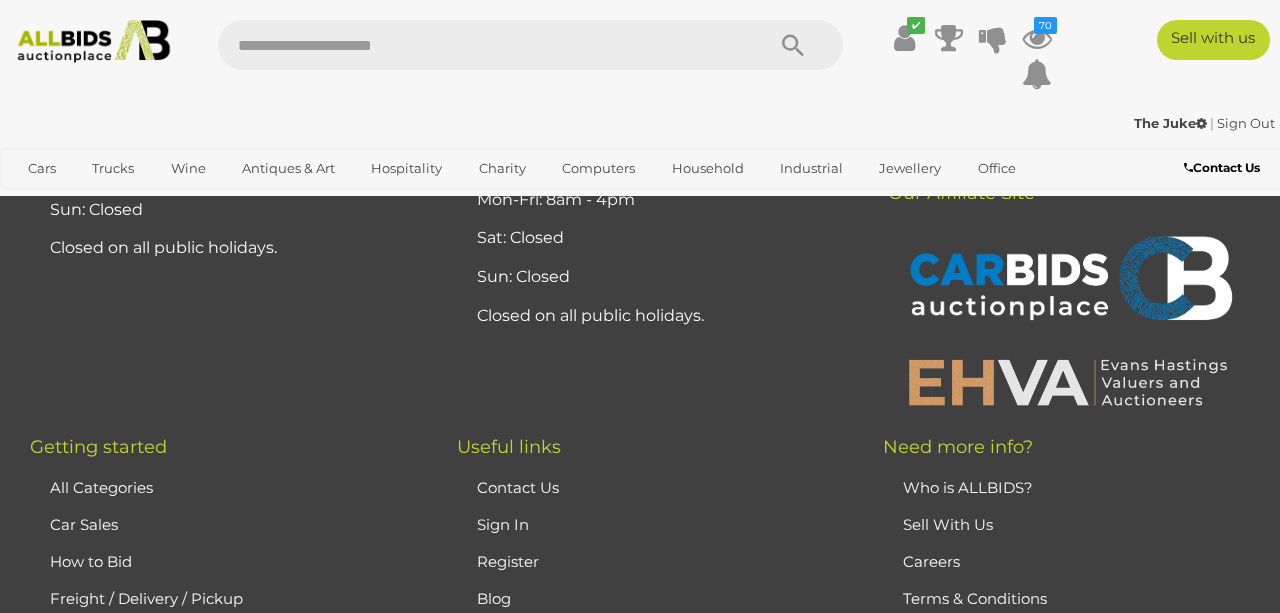 click on "29" at bounding box center (335, -131) 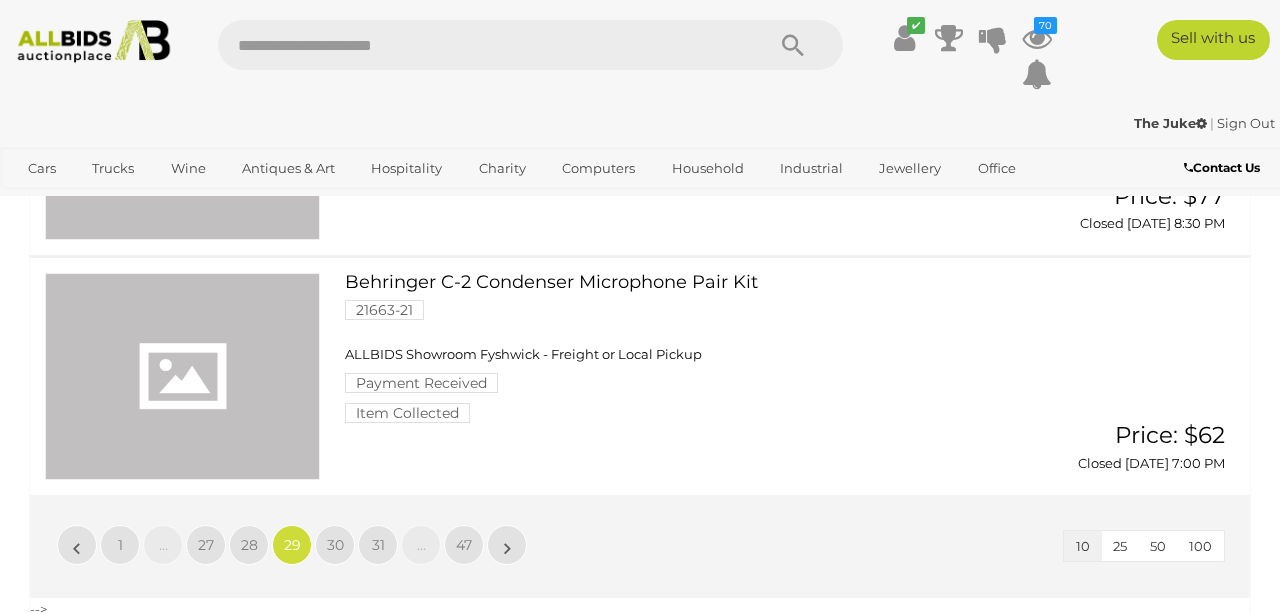 scroll, scrollTop: 2343, scrollLeft: 0, axis: vertical 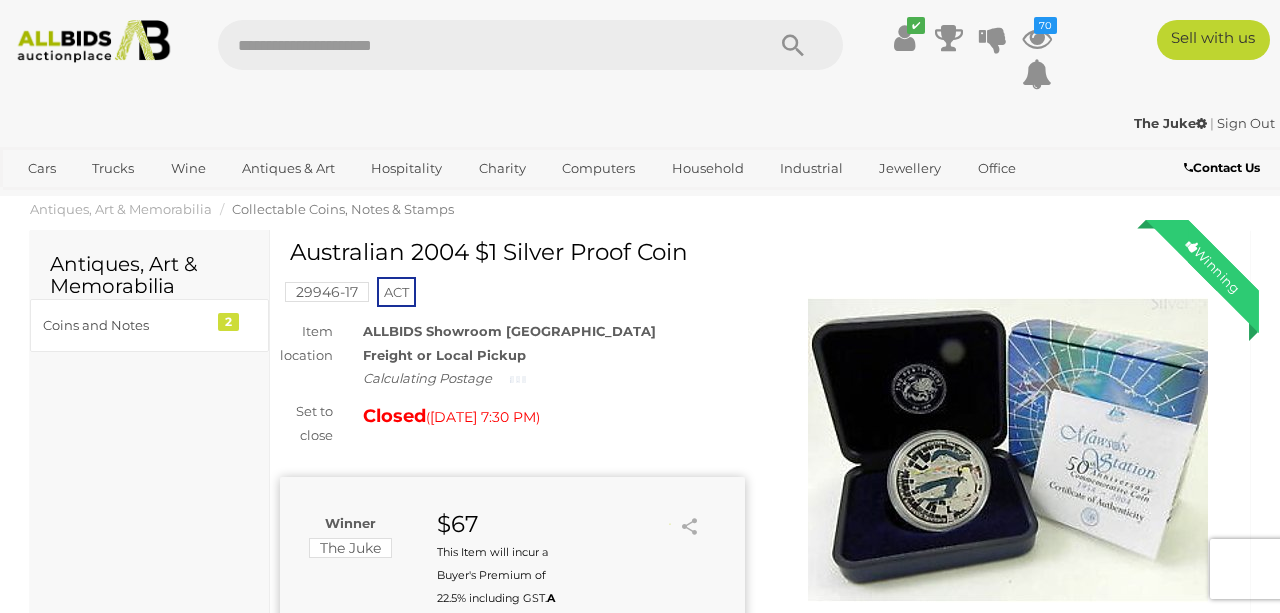 click at bounding box center (1008, 450) 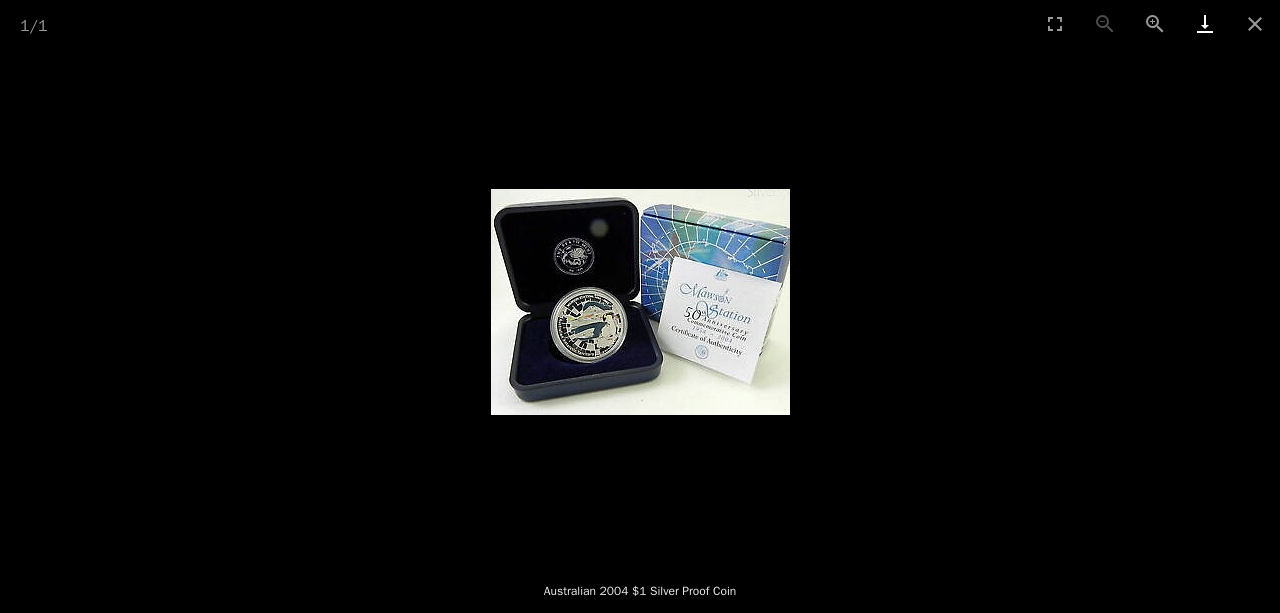 click at bounding box center [1205, 23] 